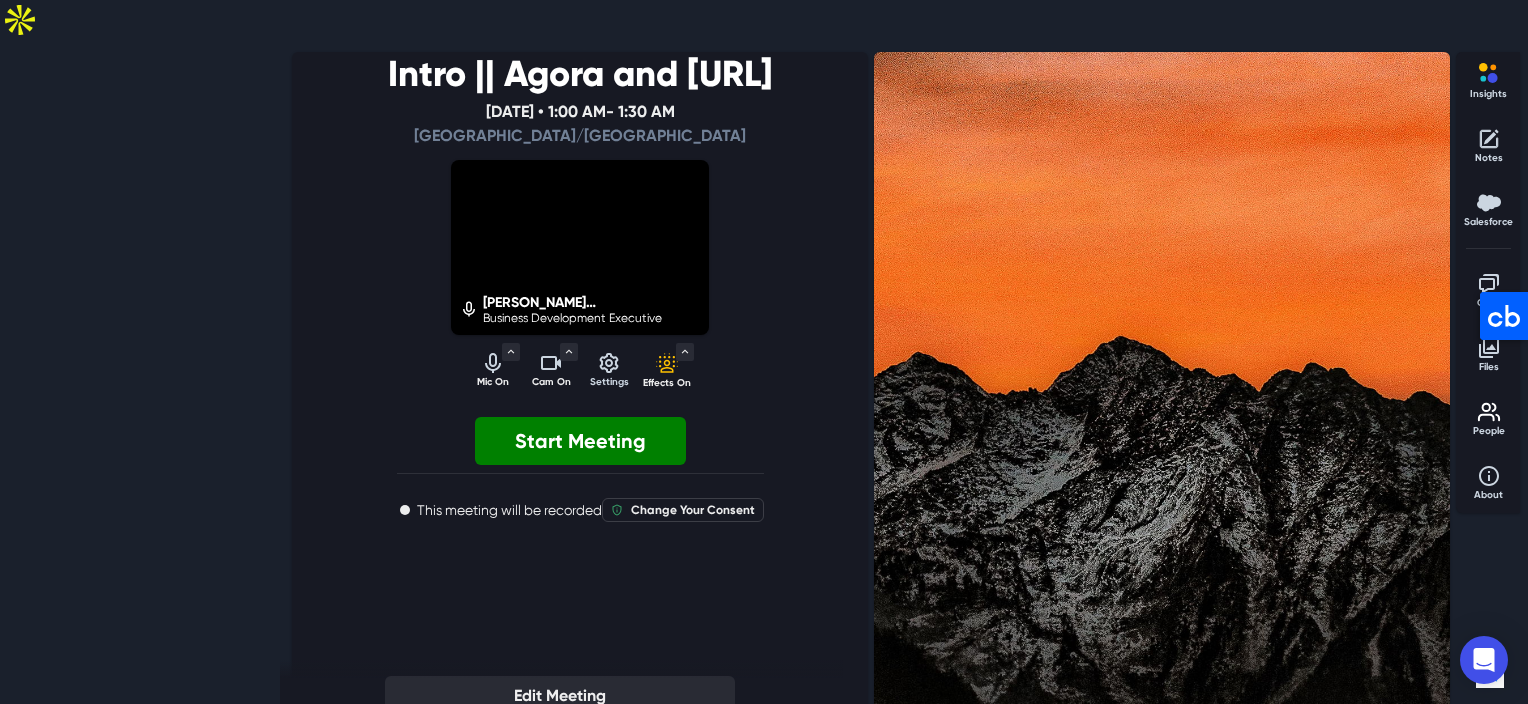 scroll, scrollTop: 0, scrollLeft: 0, axis: both 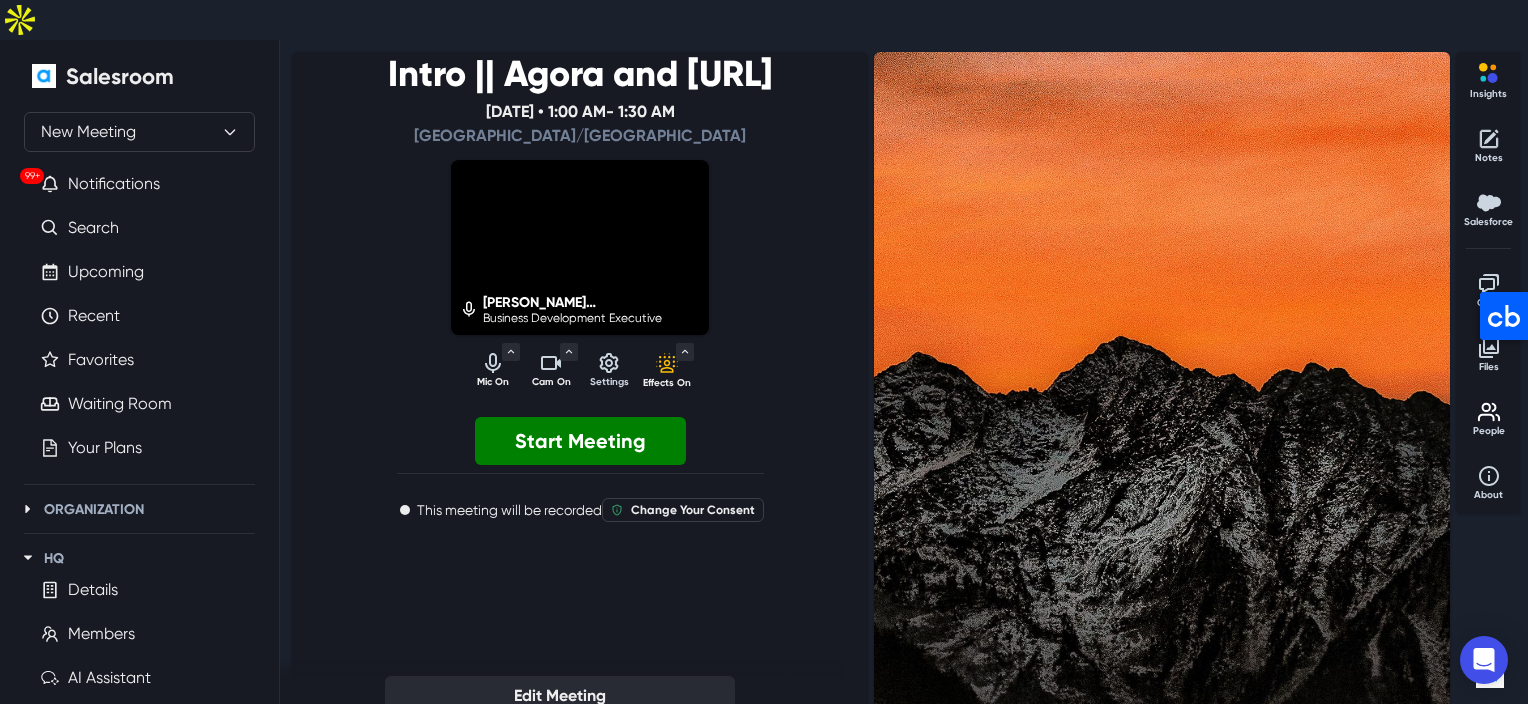 click on "Mic On" at bounding box center (493, 382) 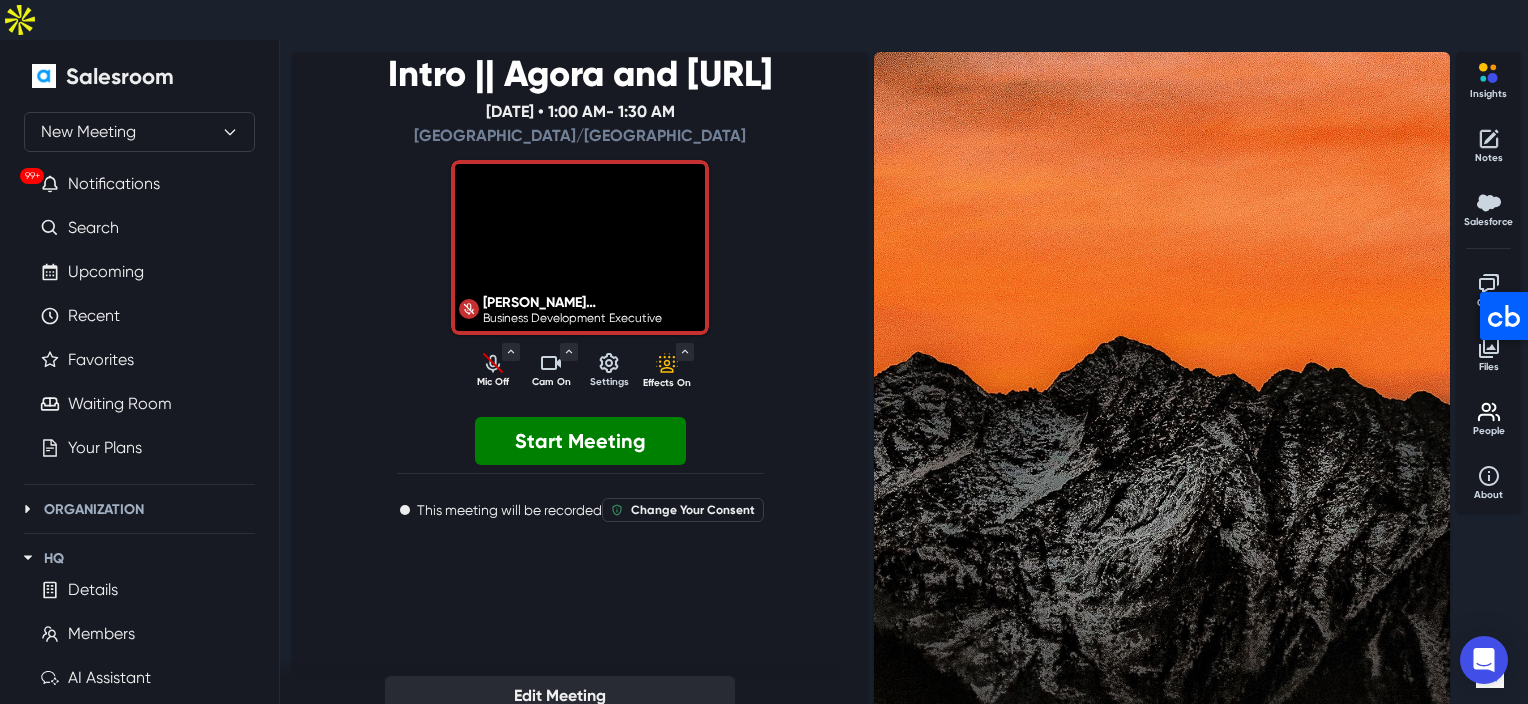 click 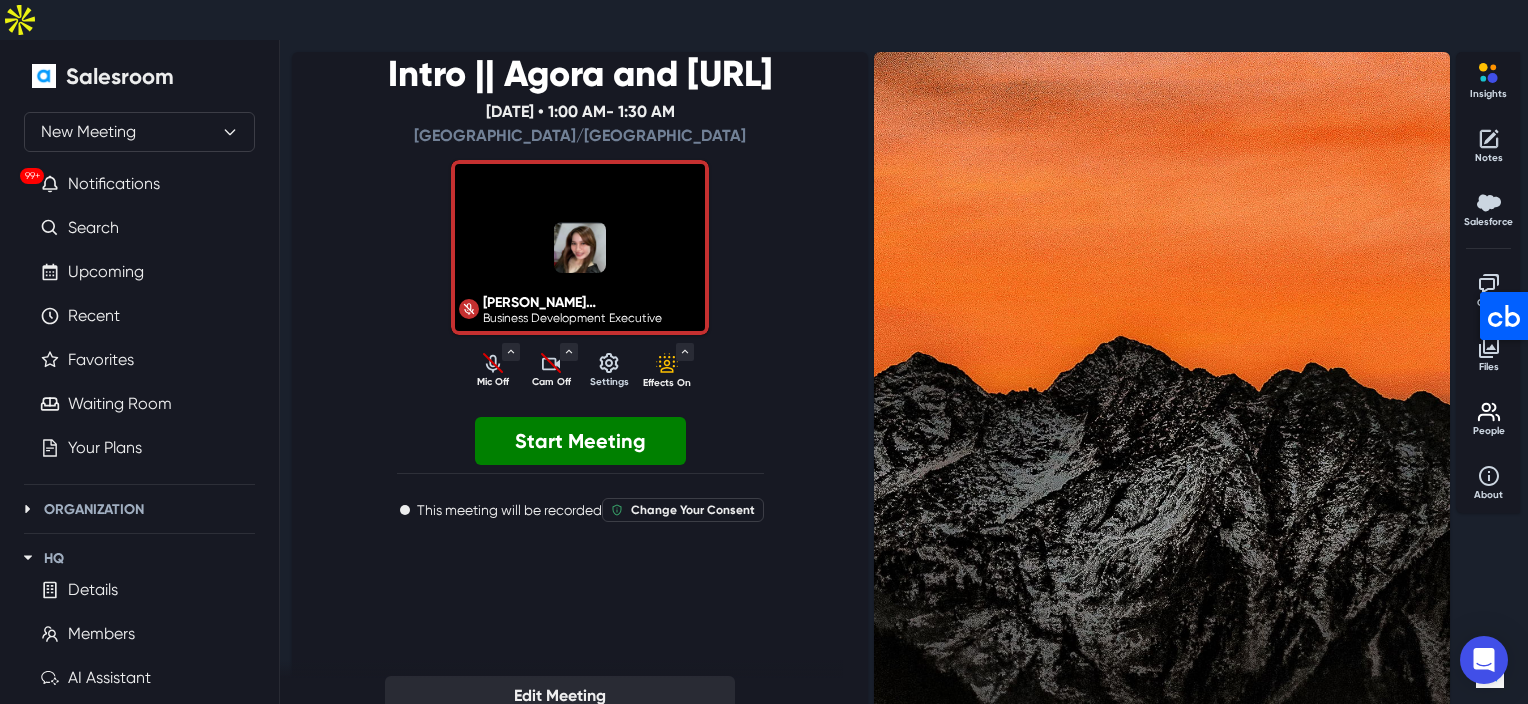 click on "Intro || Agora and [URL] [DATE] • 1:00 AM  -   1:30 AM Asia/Manila [PERSON_NAME] ([PERSON_NAME]) Business Development Executive Mic Off Microphone System Default (Microphone) Communications - Microphone Microphone Microphone Speaker System Default (Speakers) Communications - Speakers Speakers Speakers Noise Cancellation Enabled Audio Settings... Unmute Mic Cam Off Camera USB 2.0Camera Background Effects Enabled Meeting Video Quality High Video Settings... Turn On Settings Effects On Background Effects Enabled Effects Settings Start Meeting This meeting will be recorded Change Your Consent Edit Meeting" at bounding box center [580, 392] 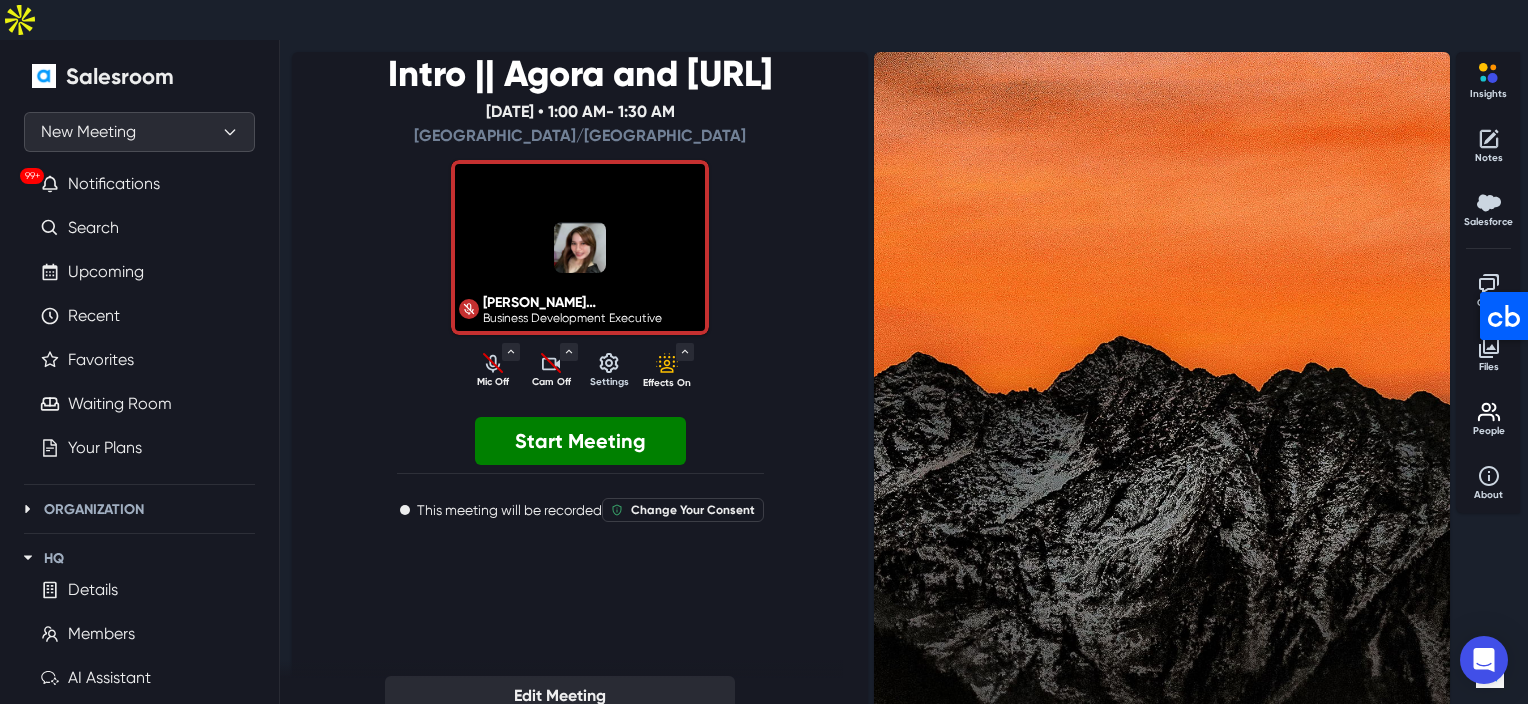 click on "New Meeting" at bounding box center [139, 132] 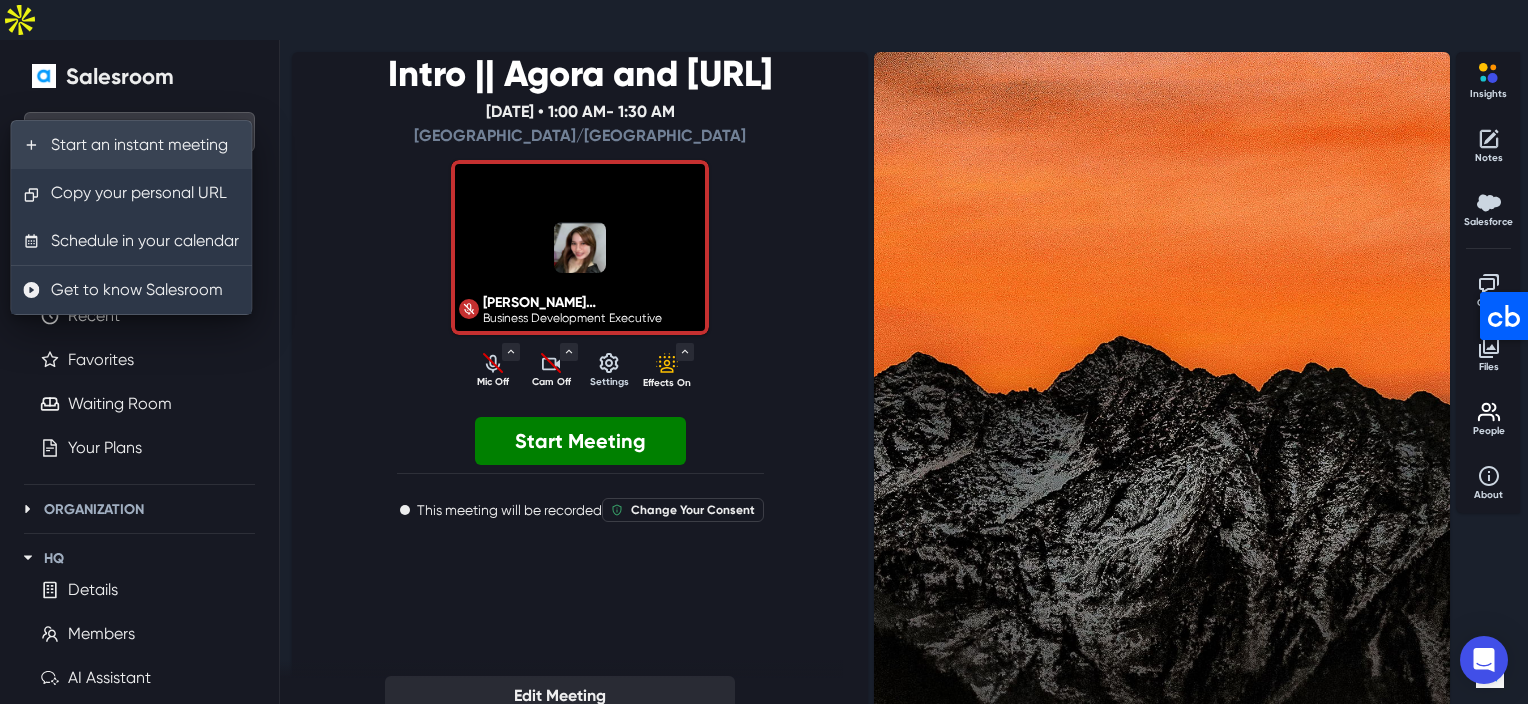 click on "Start an instant meeting" at bounding box center (131, 145) 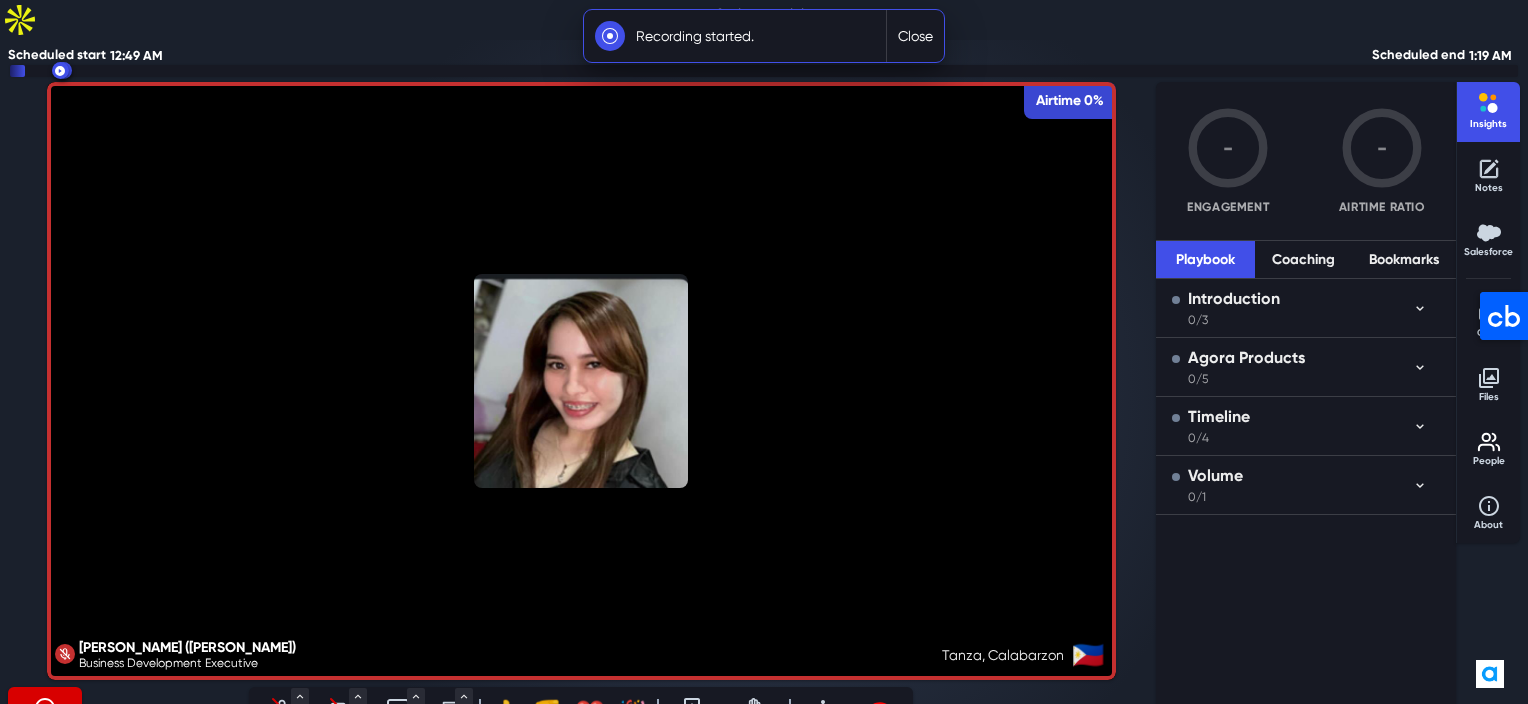 click 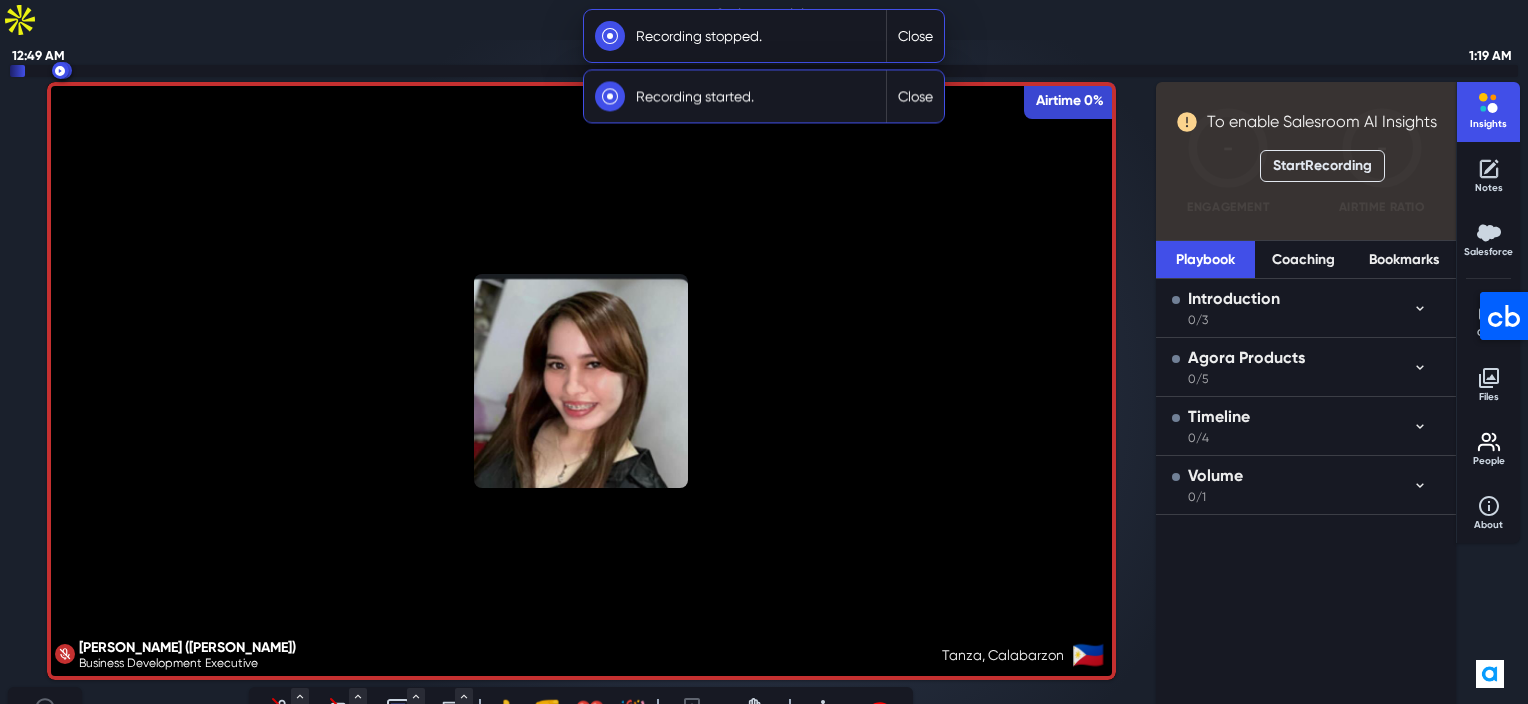 click 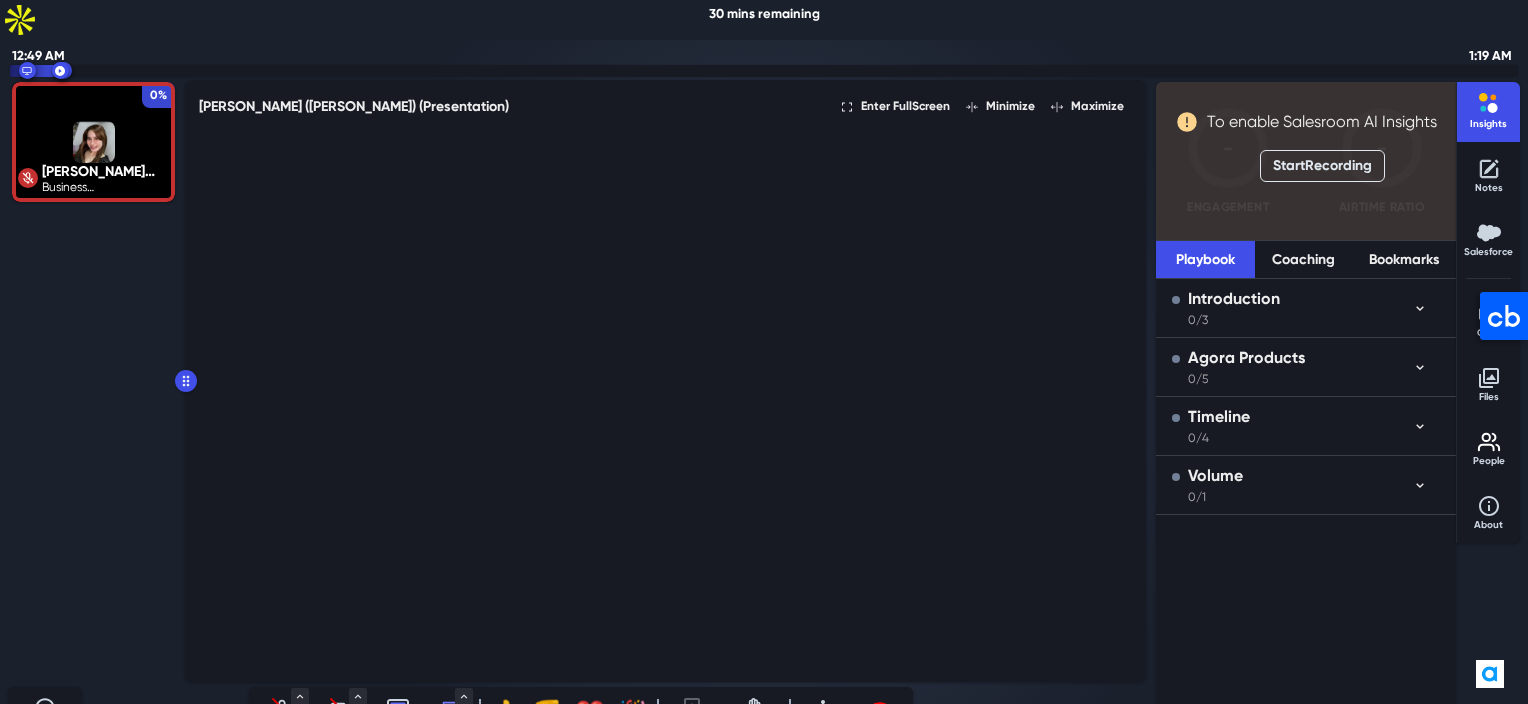 click on "[PERSON_NAME] ([PERSON_NAME]) Business Development Executive   0%" at bounding box center (93, 381) 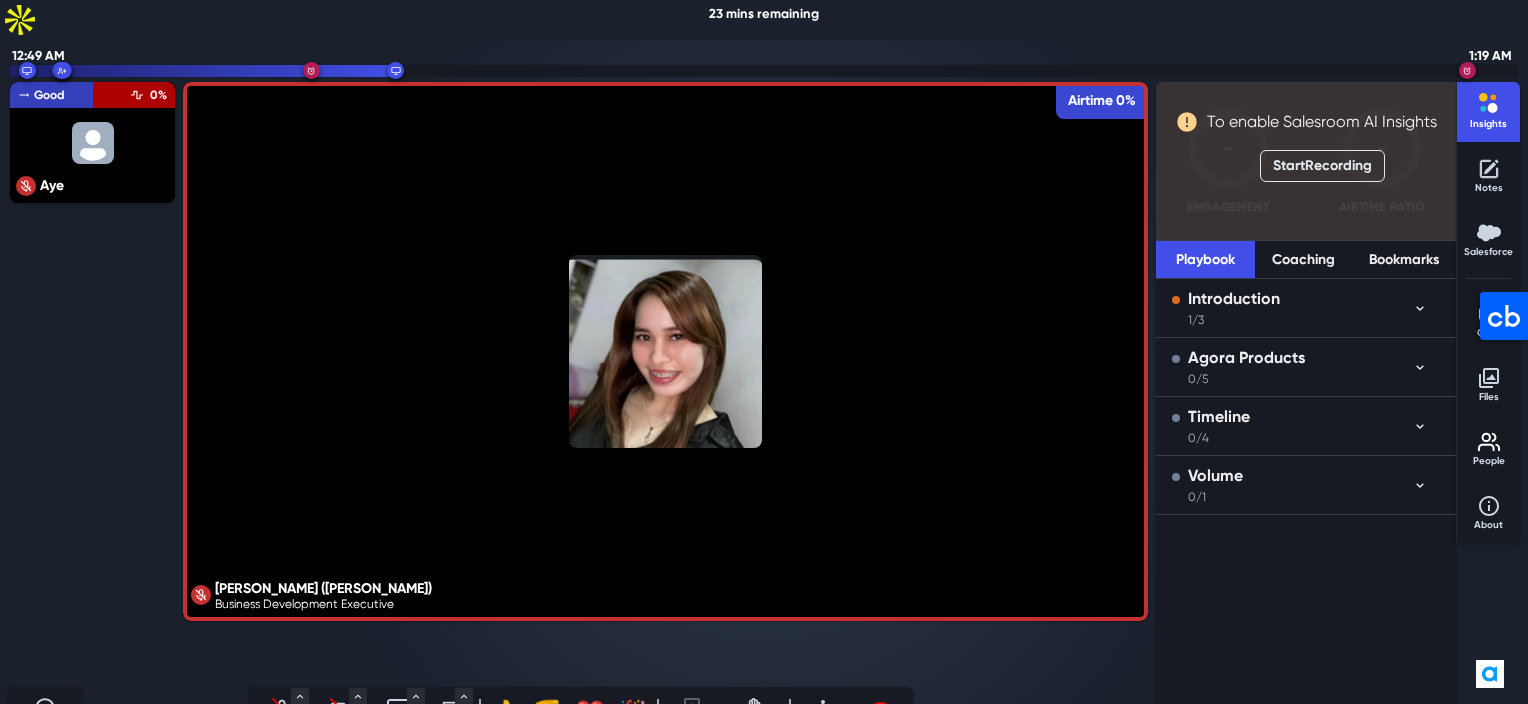 click 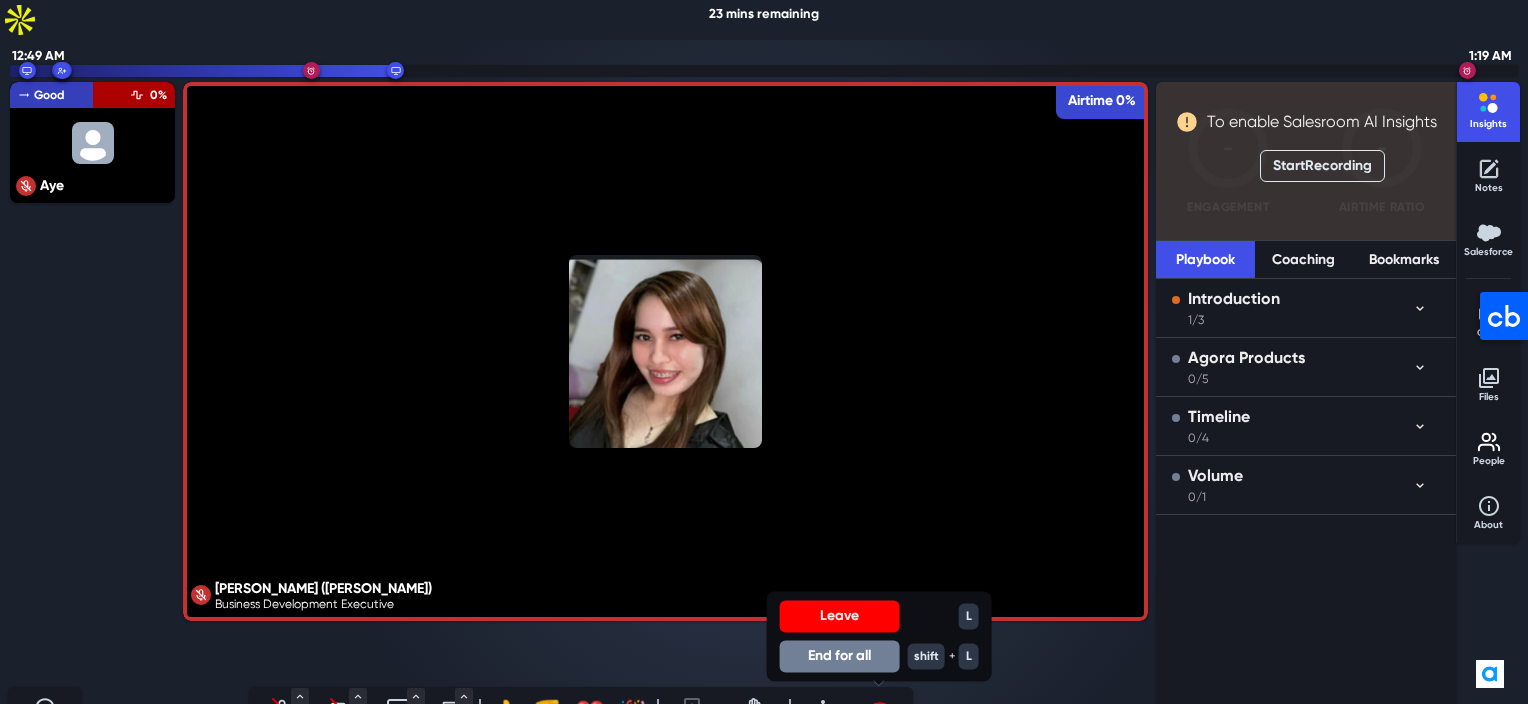 click on "End for all" at bounding box center [840, 656] 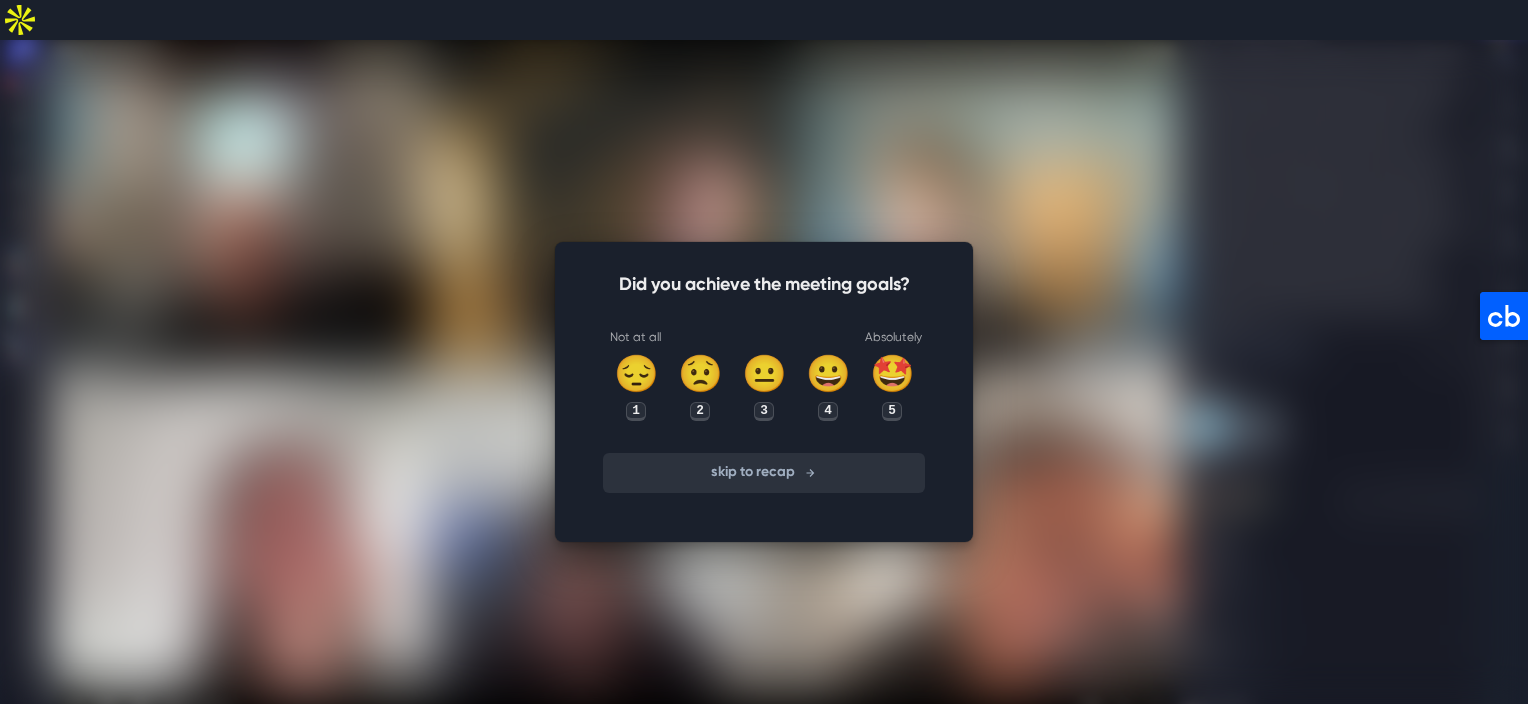 click on "skip to recap" at bounding box center (764, 473) 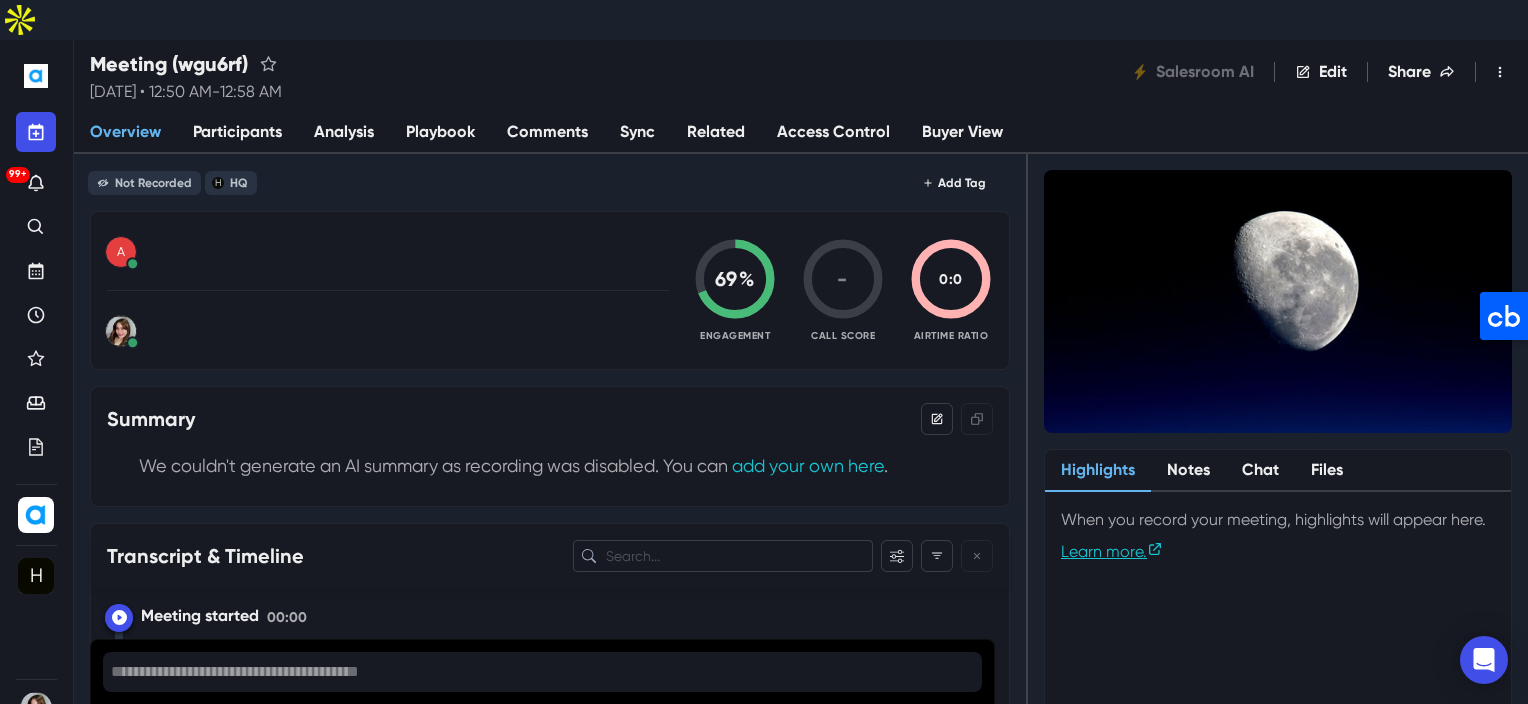 click on "A" at bounding box center (388, 290) 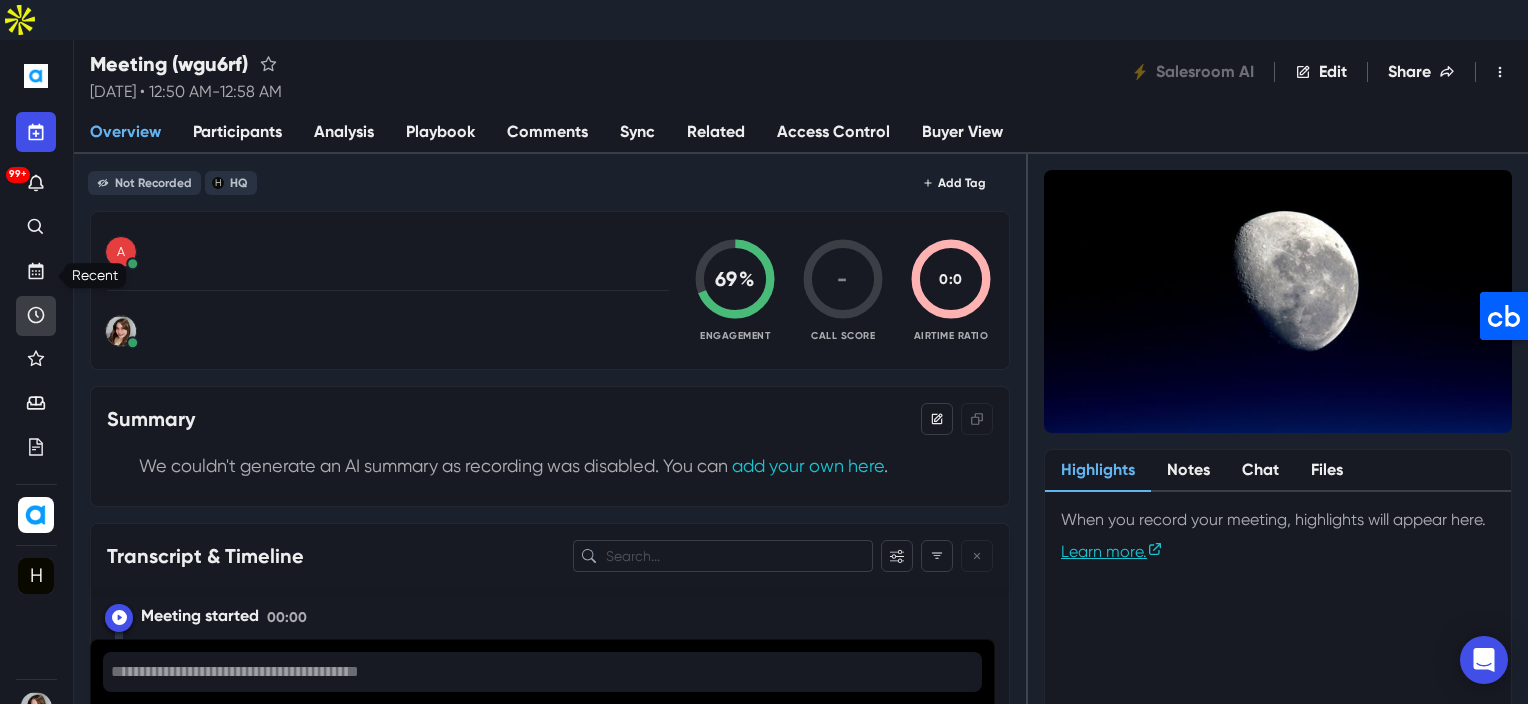 click 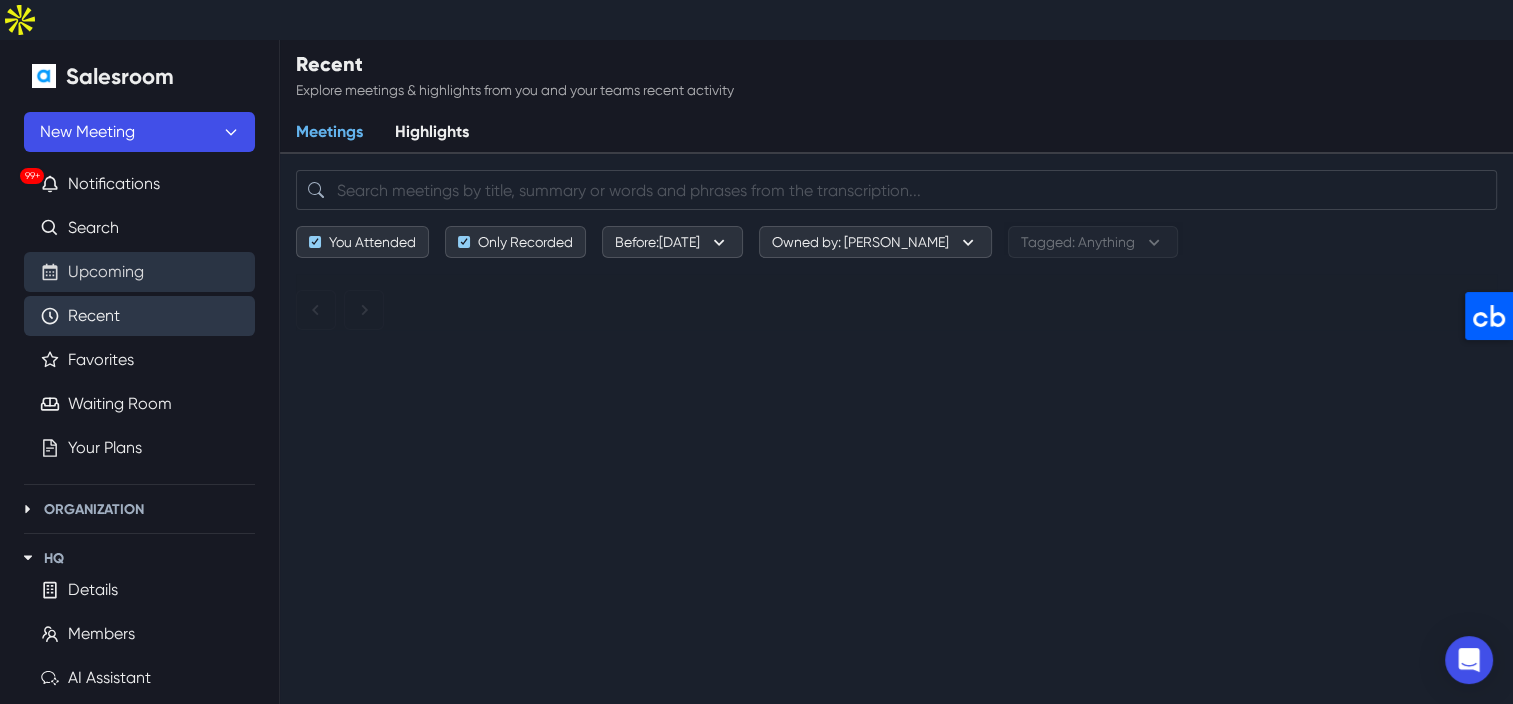 click on "Upcoming" at bounding box center [106, 272] 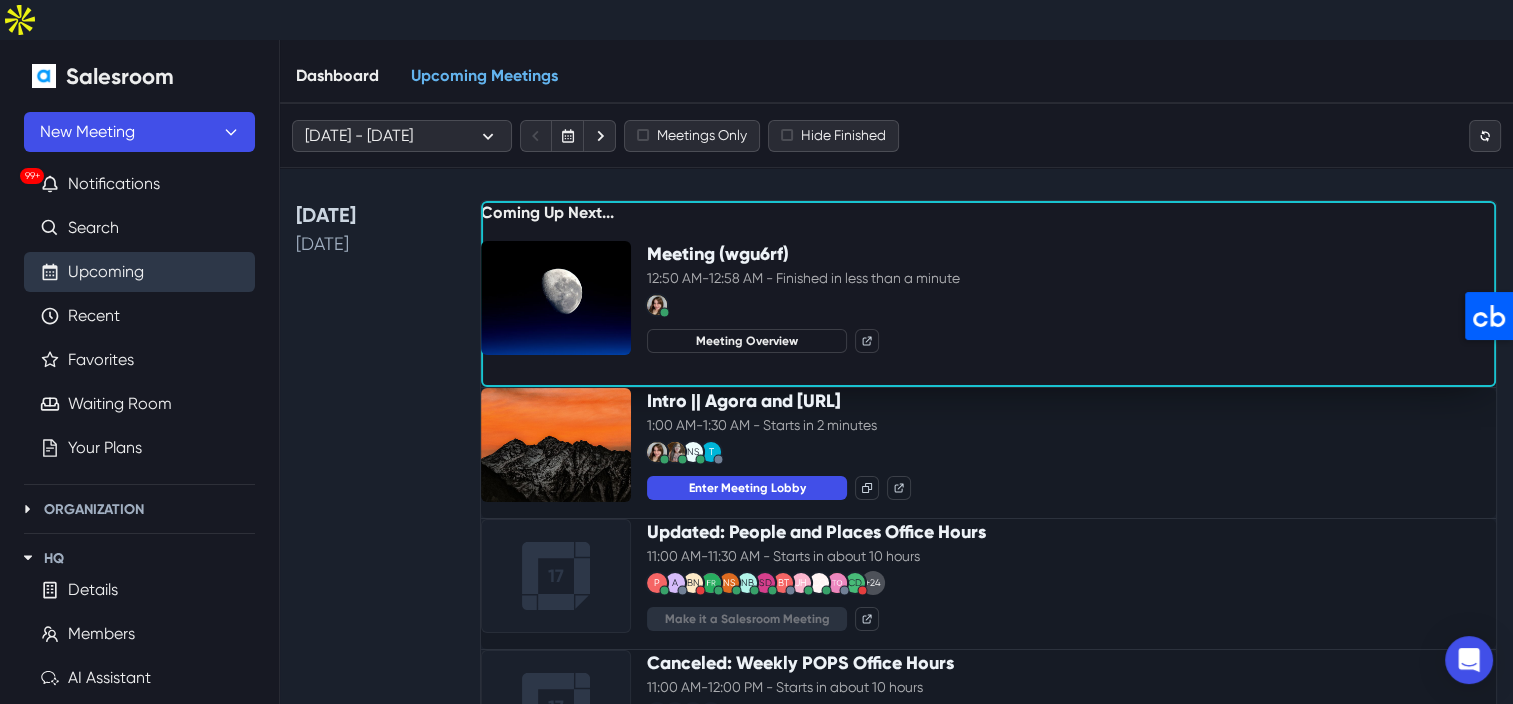 click on "[DATE]" at bounding box center [376, 490] 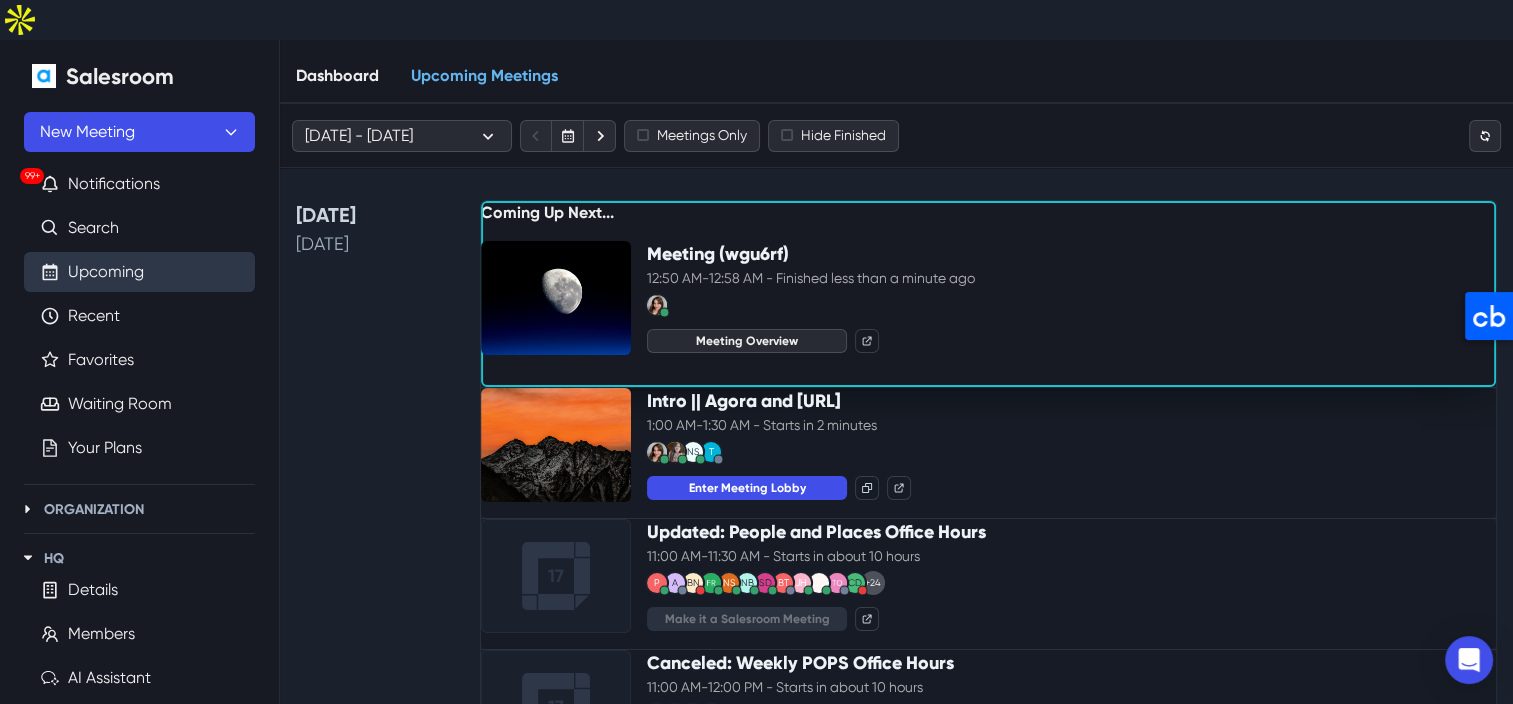 click on "Meeting Overview" at bounding box center [747, 341] 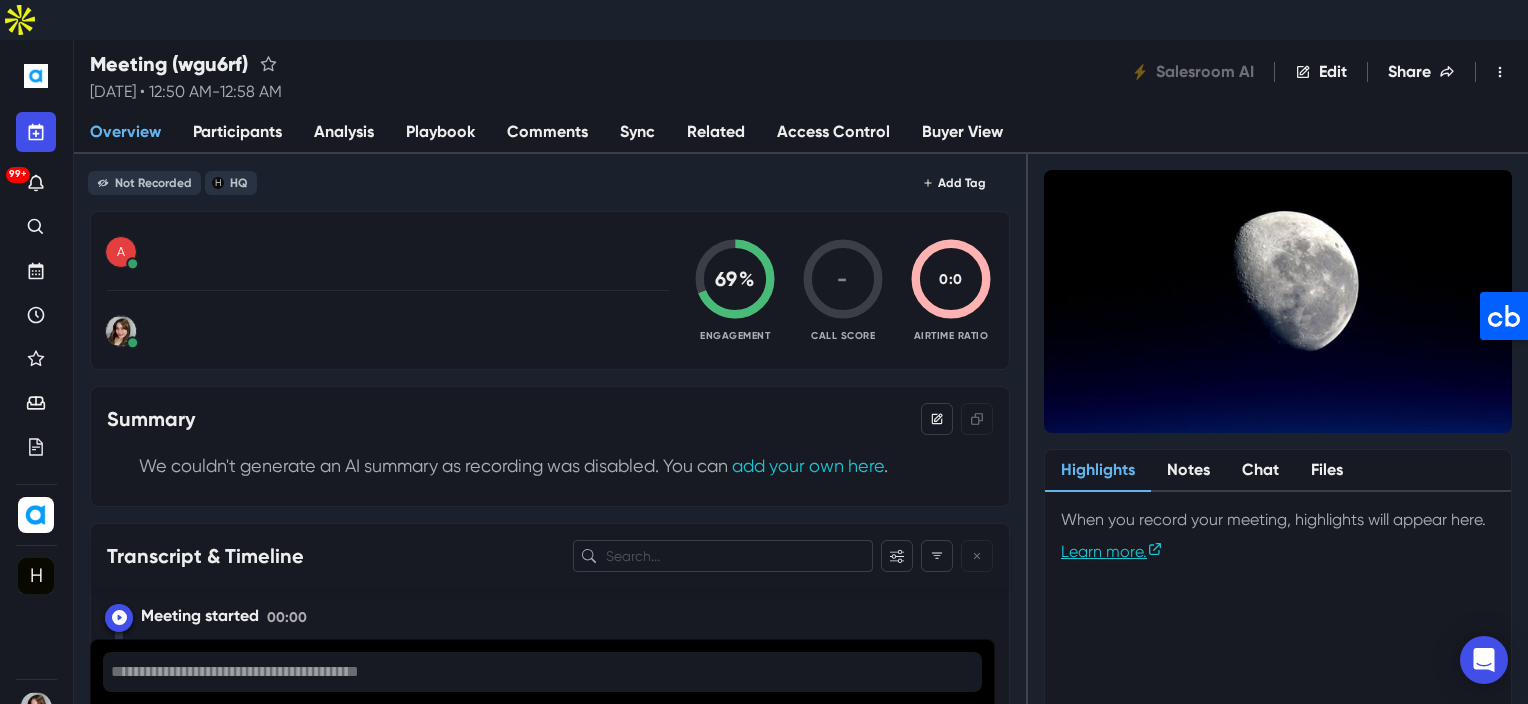 click on "A 69% Engagement - Call Score 0:0 Airtime Ratio" at bounding box center [550, 290] 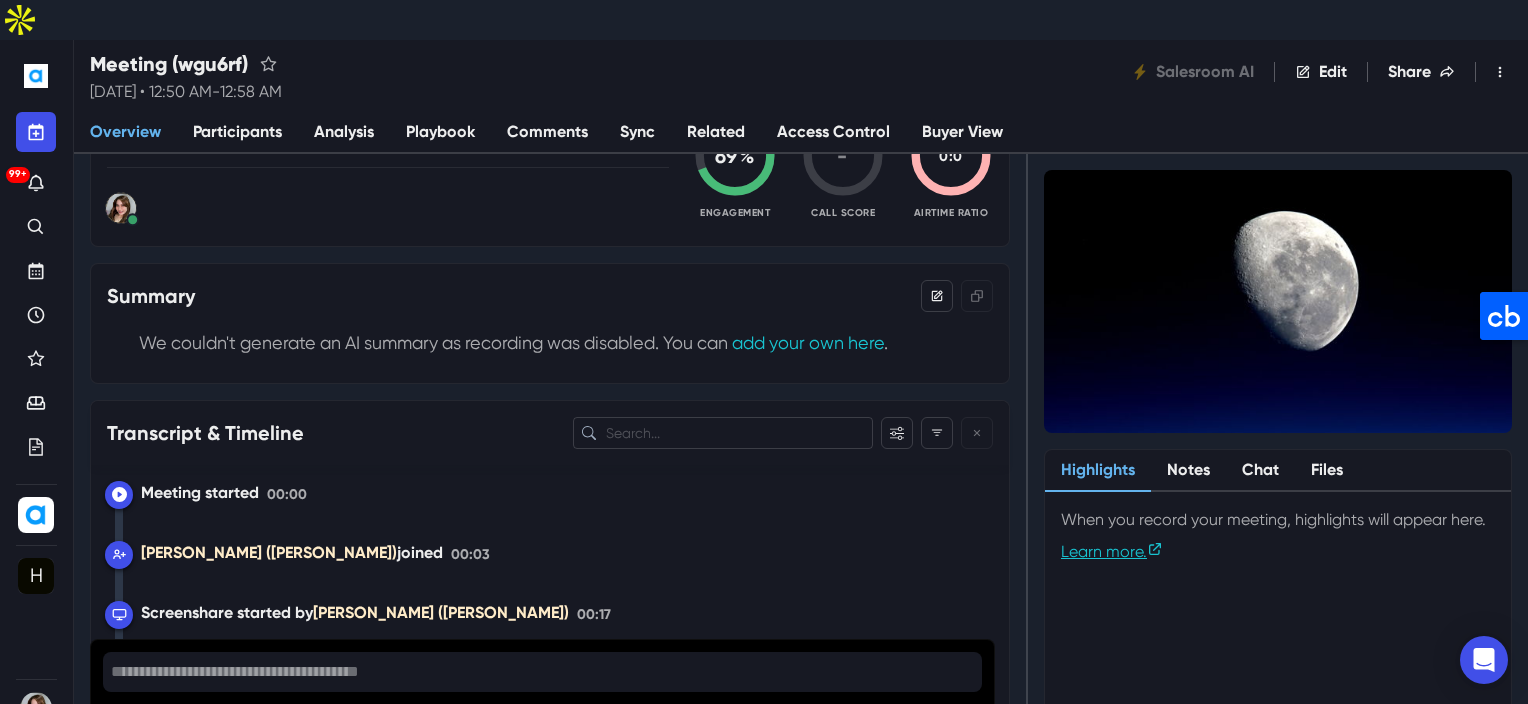 scroll, scrollTop: 0, scrollLeft: 0, axis: both 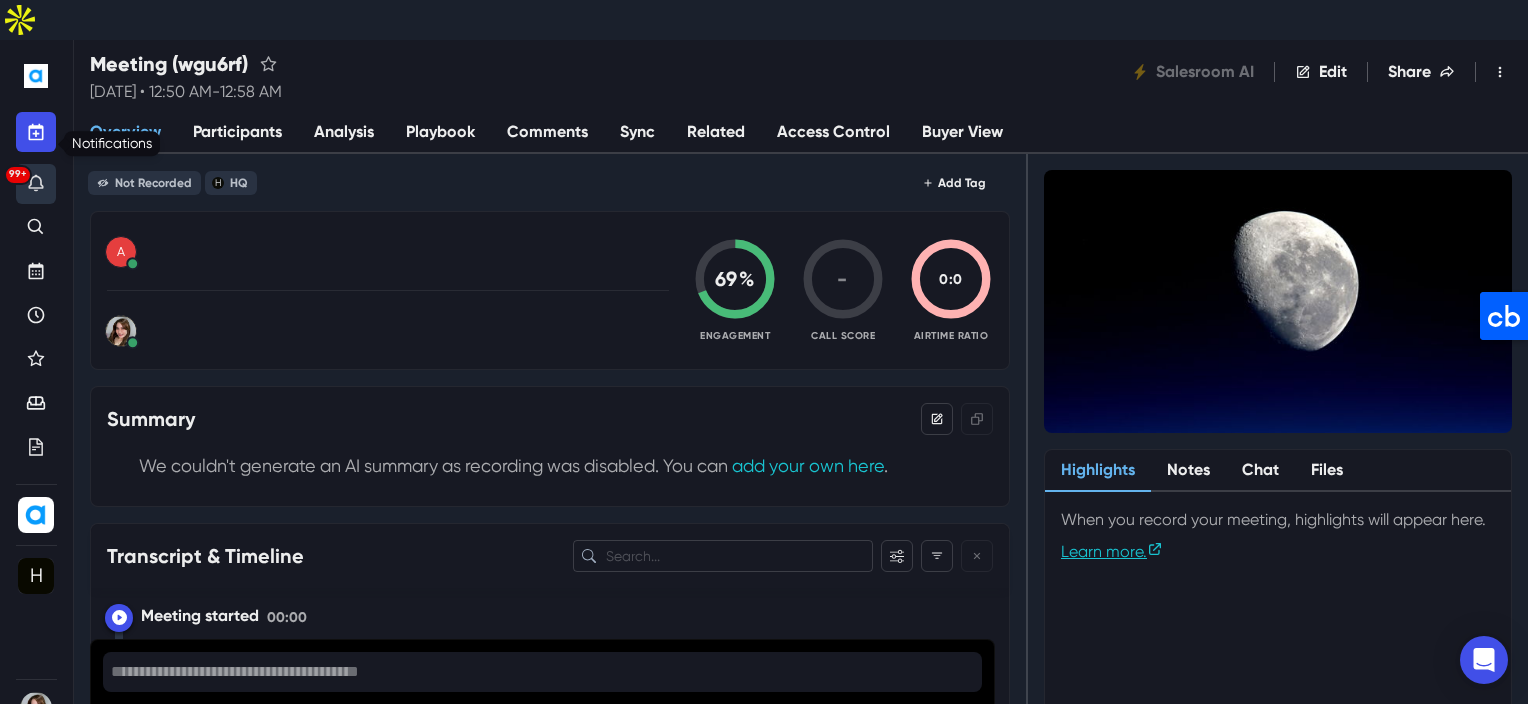 click on "99+" at bounding box center (36, 184) 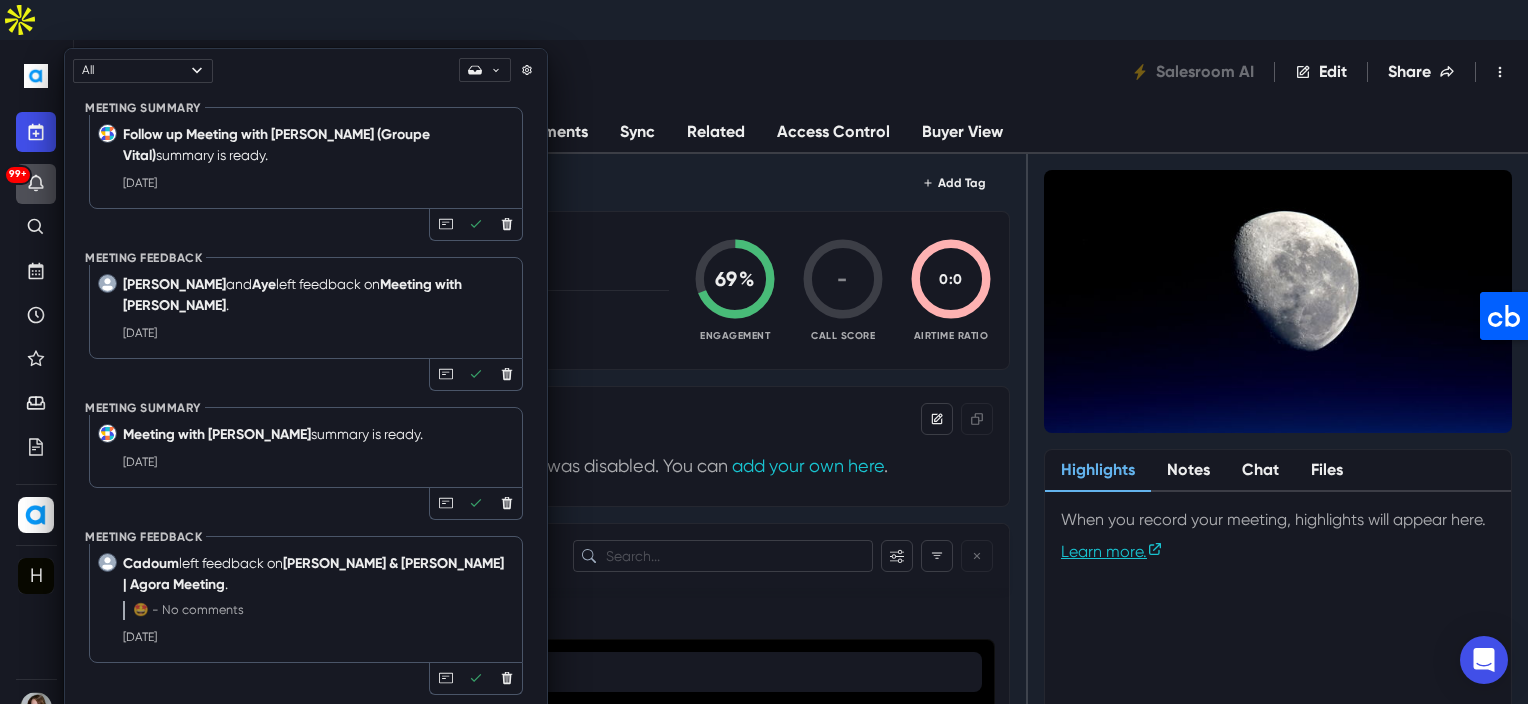 click on "Summary" at bounding box center [550, 419] 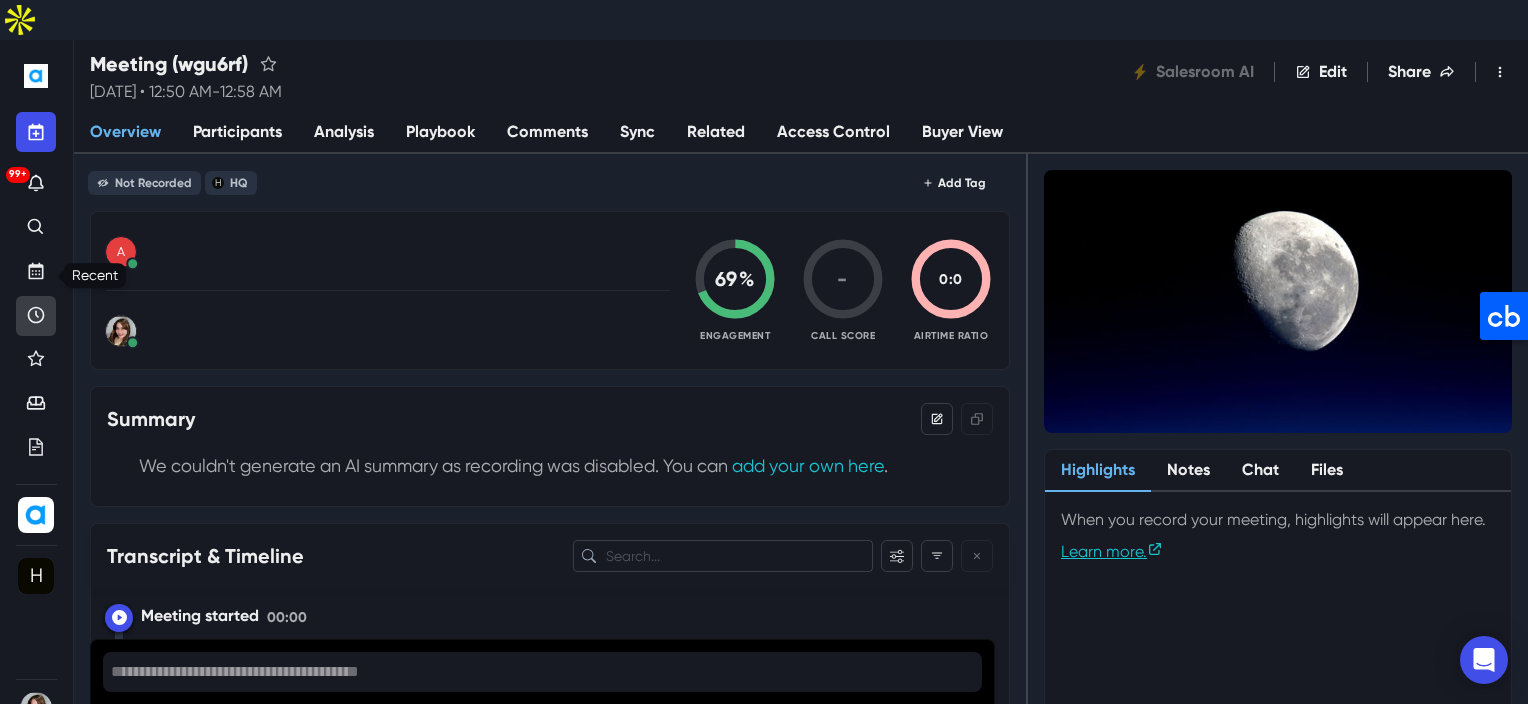 click at bounding box center (36, 316) 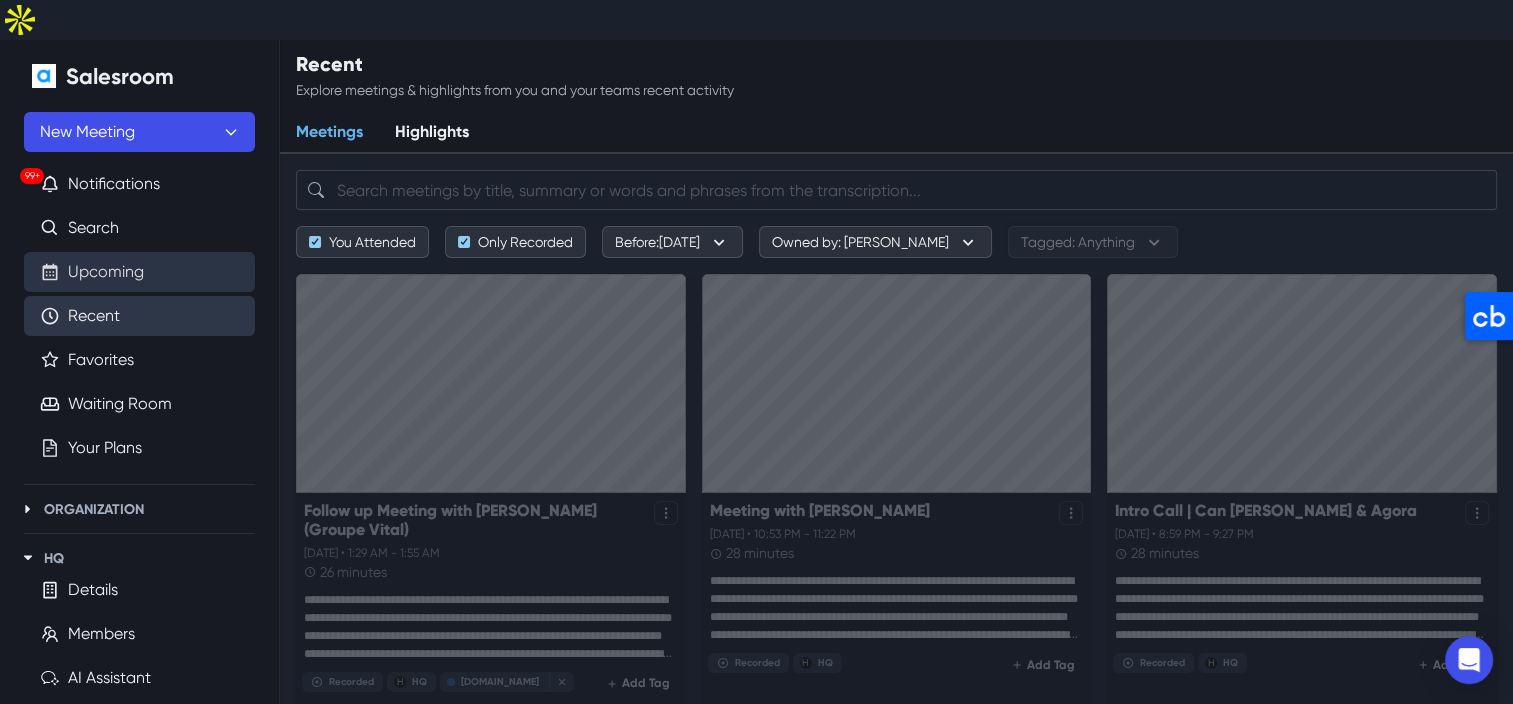 click on "Upcoming" at bounding box center [106, 272] 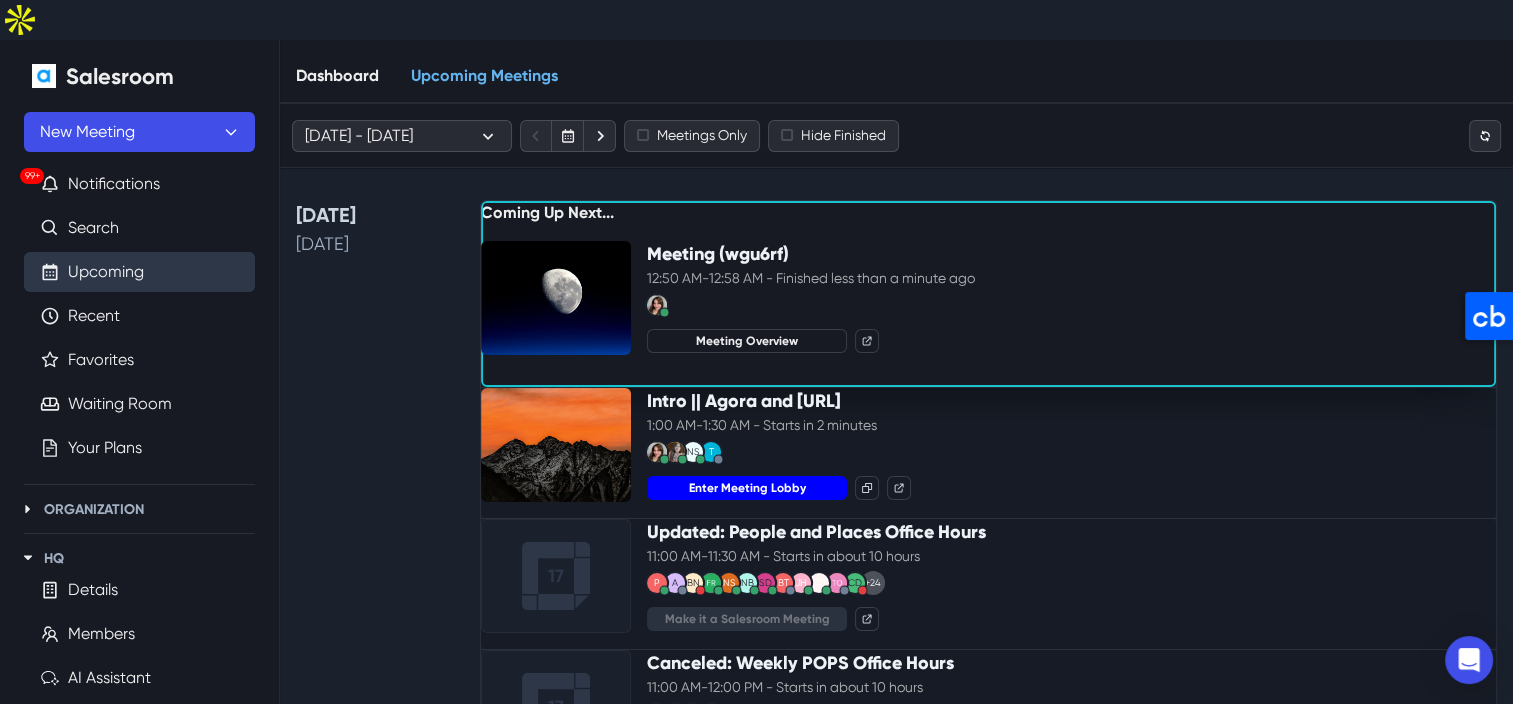 click on "Enter Meeting Lobby" at bounding box center [747, 488] 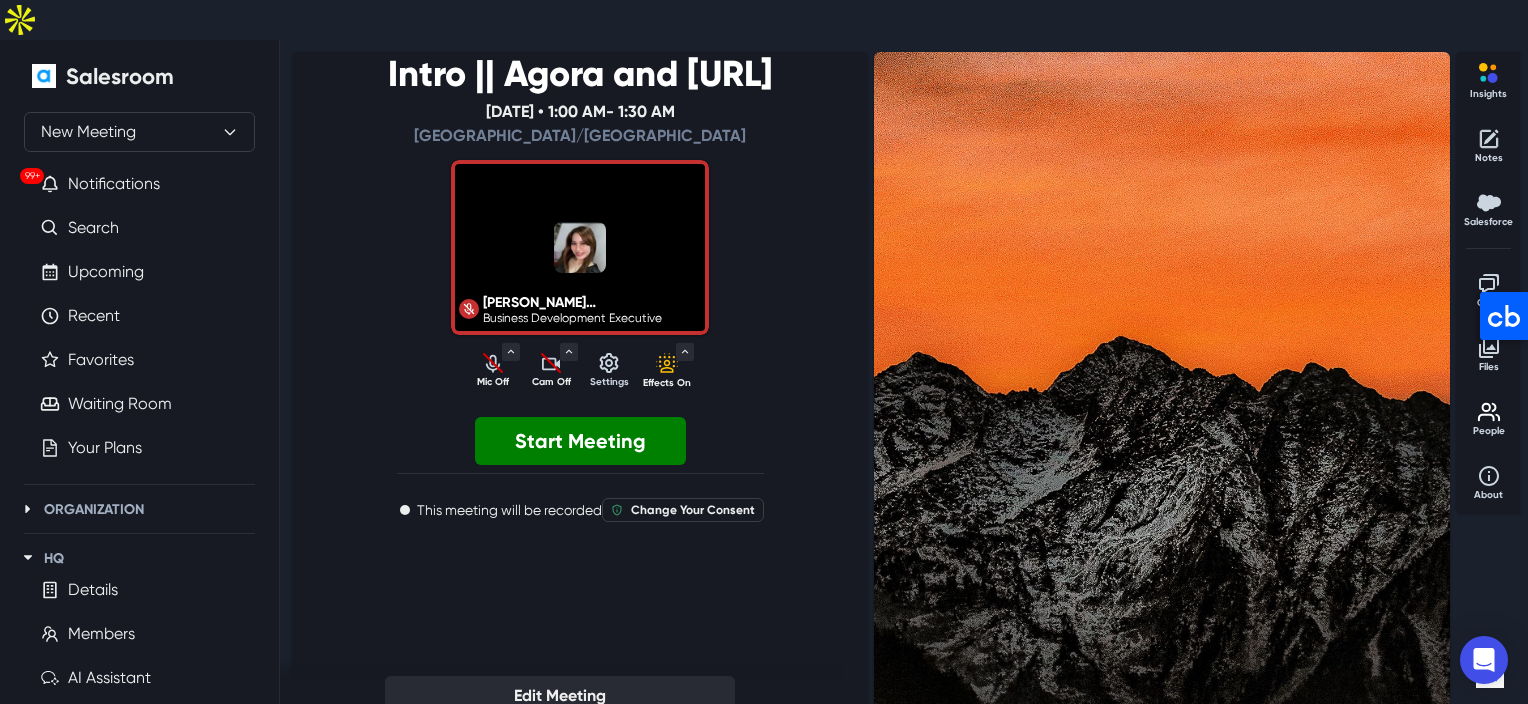 click 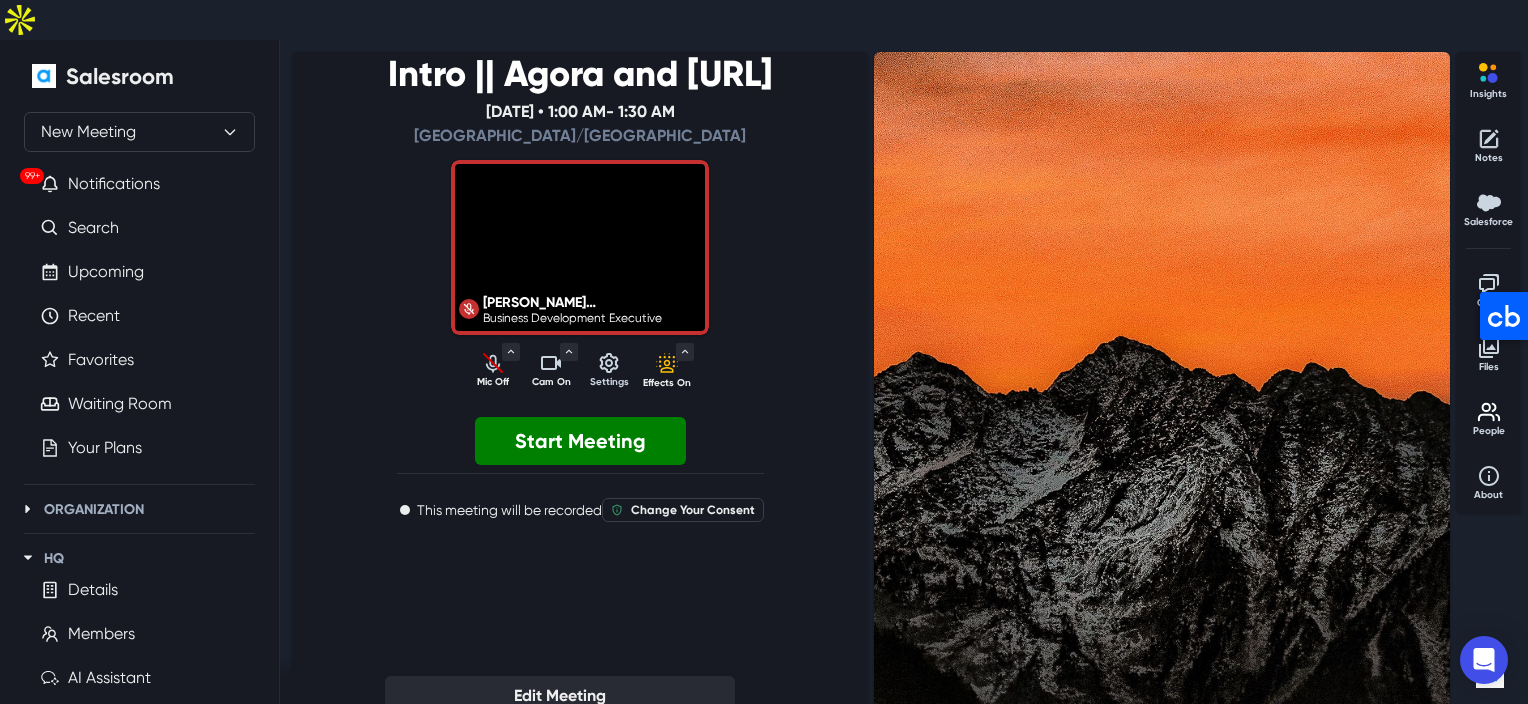click 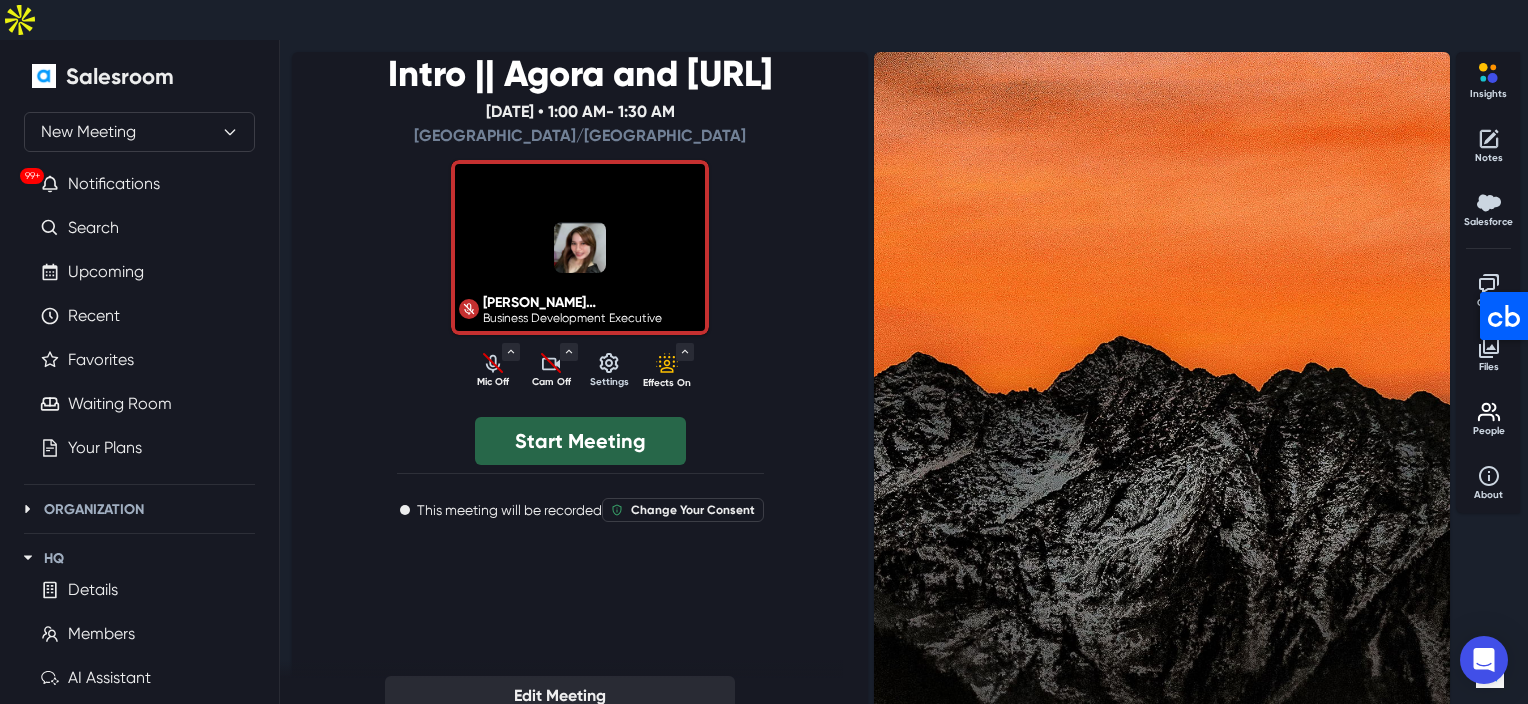 click on "Start Meeting" at bounding box center [580, 441] 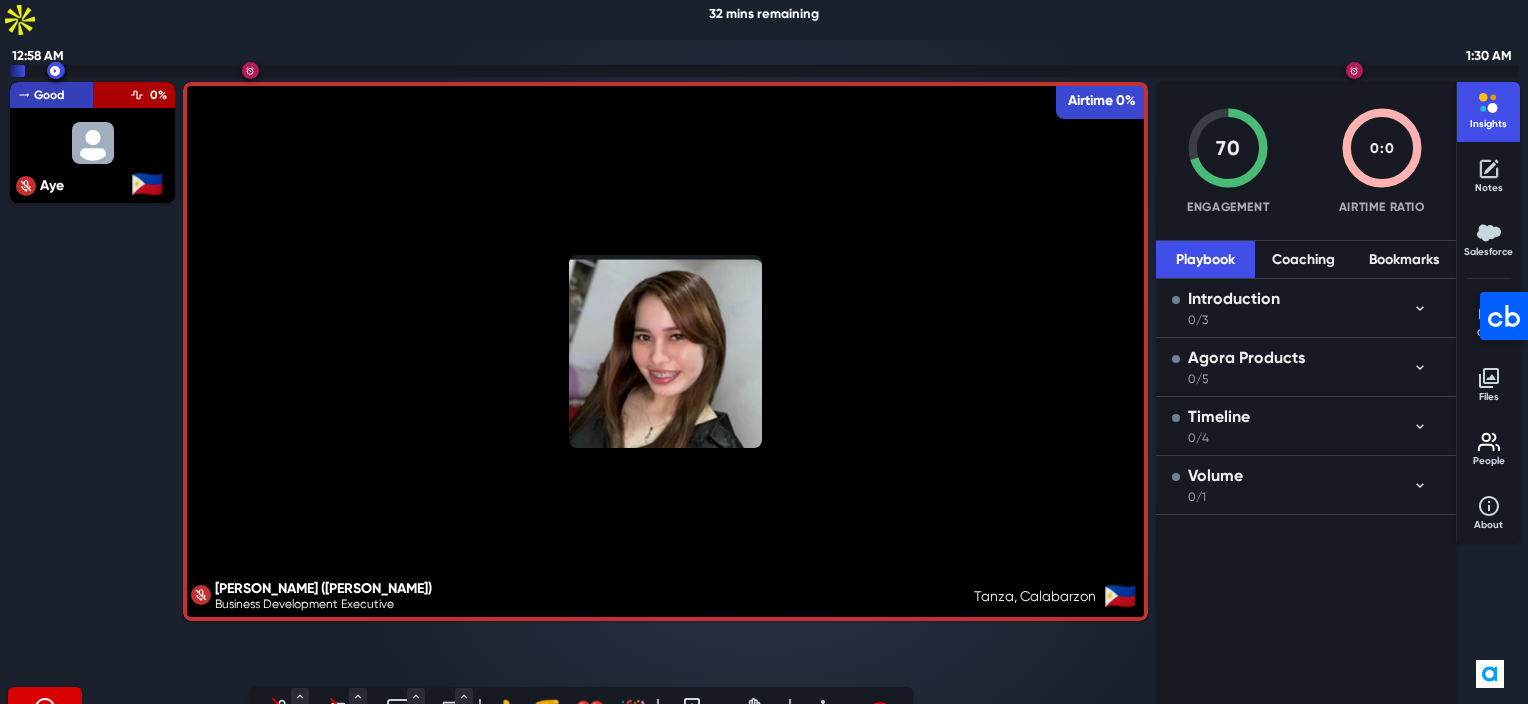 click on "Aye Good   Engagement Airtime   0% 🇵🇭" at bounding box center (92, 381) 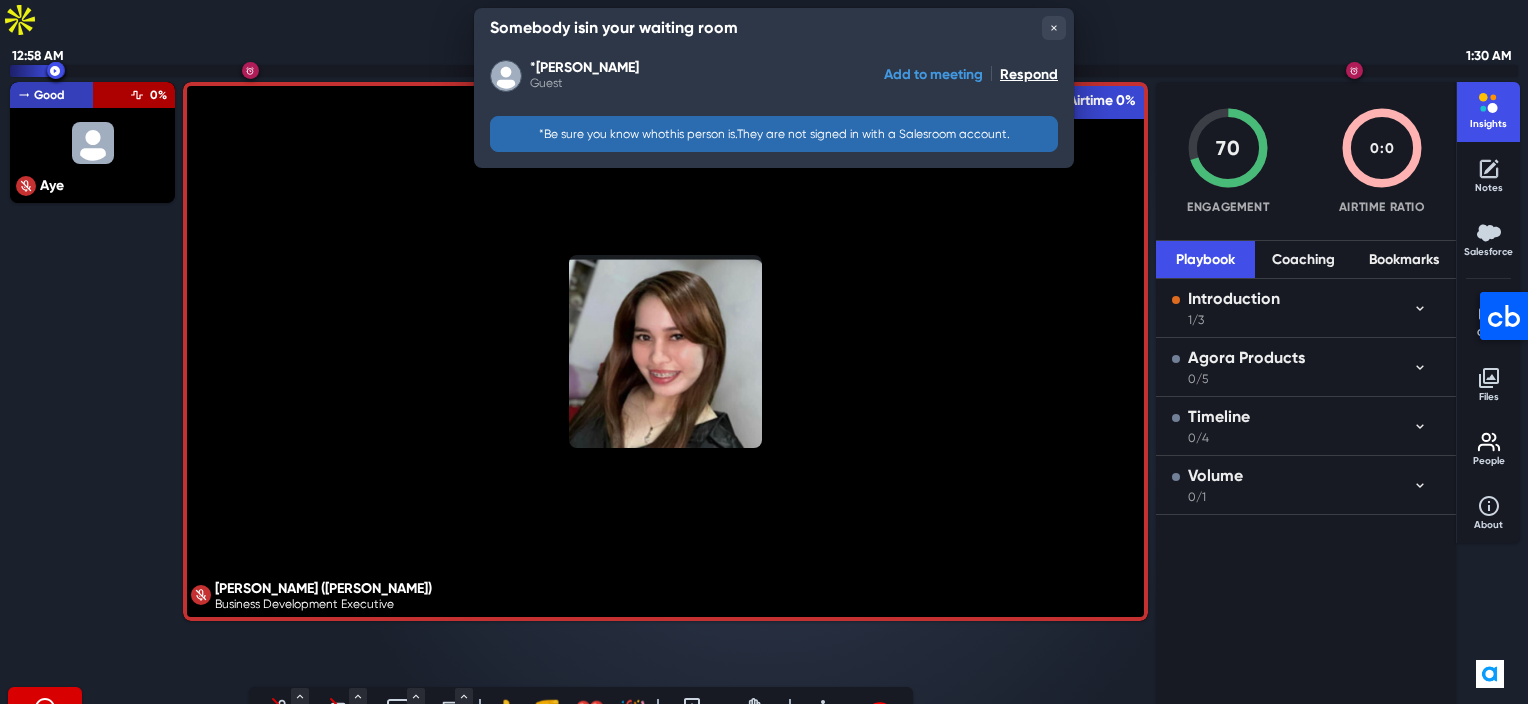 click on "Add to meeting" at bounding box center (933, 74) 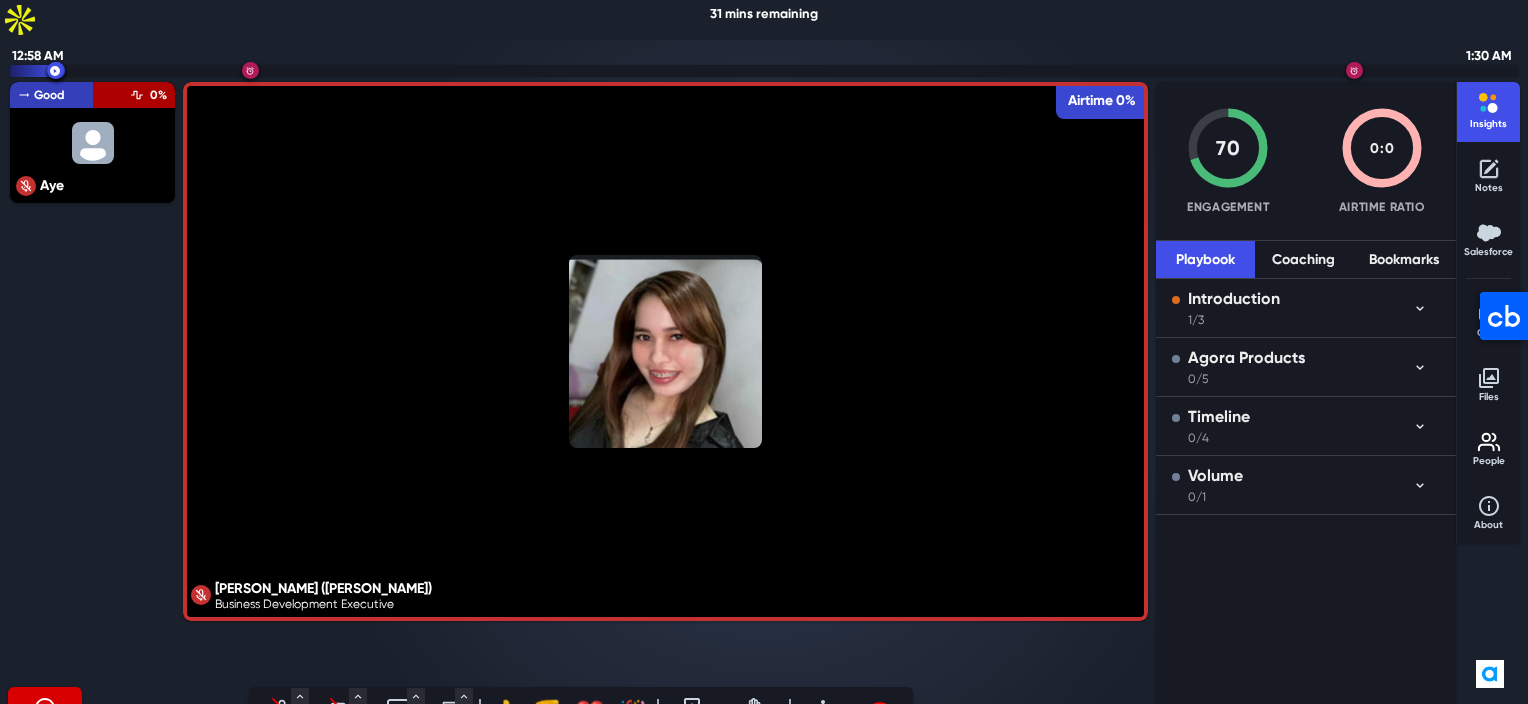 click at bounding box center [665, 351] 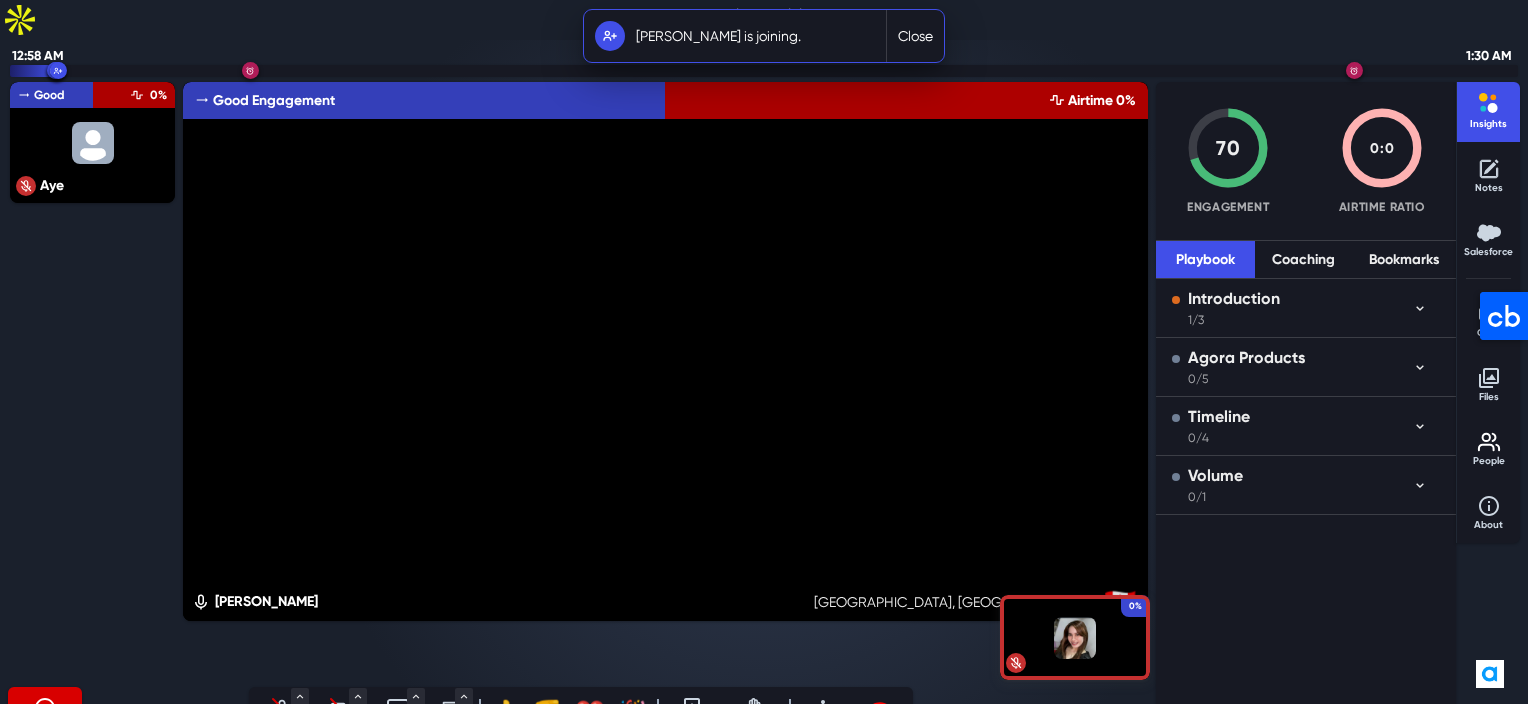 click 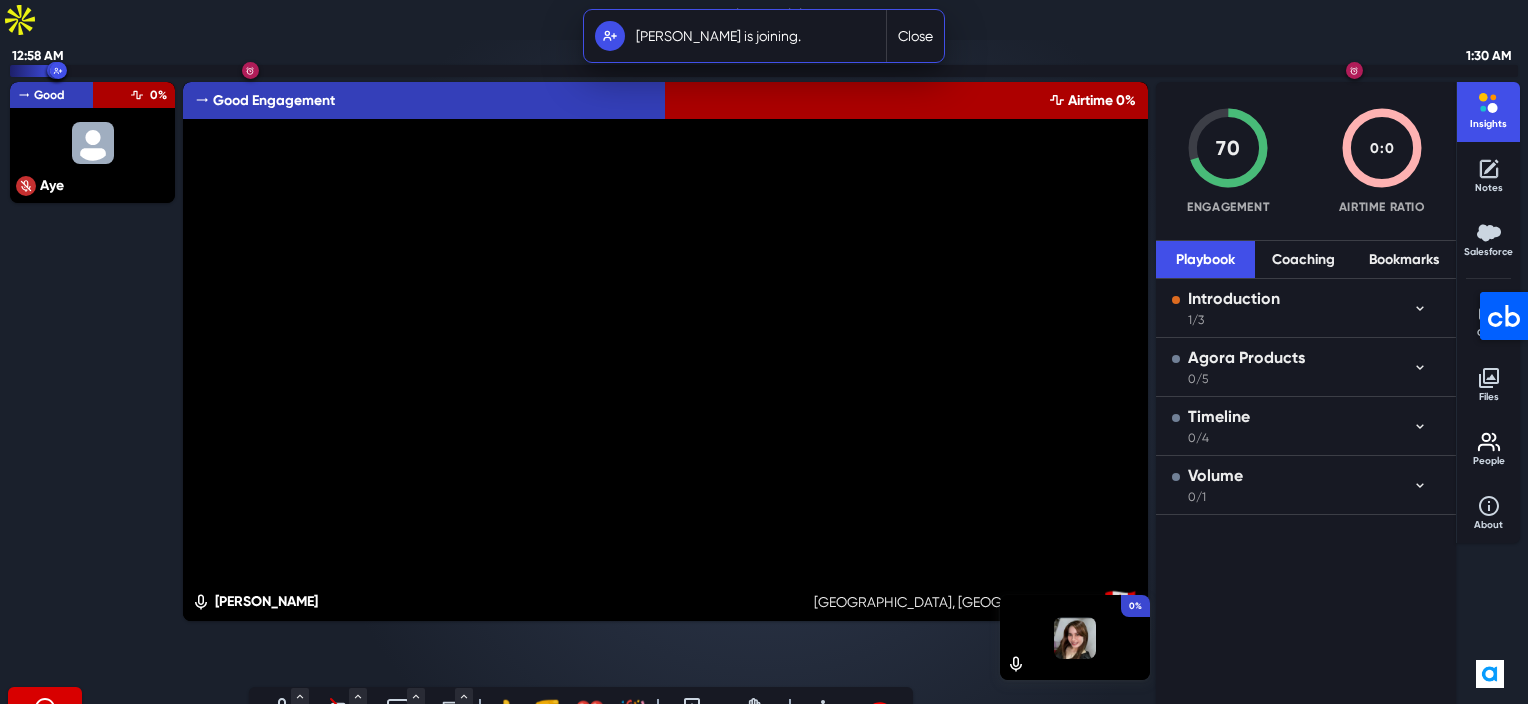 click 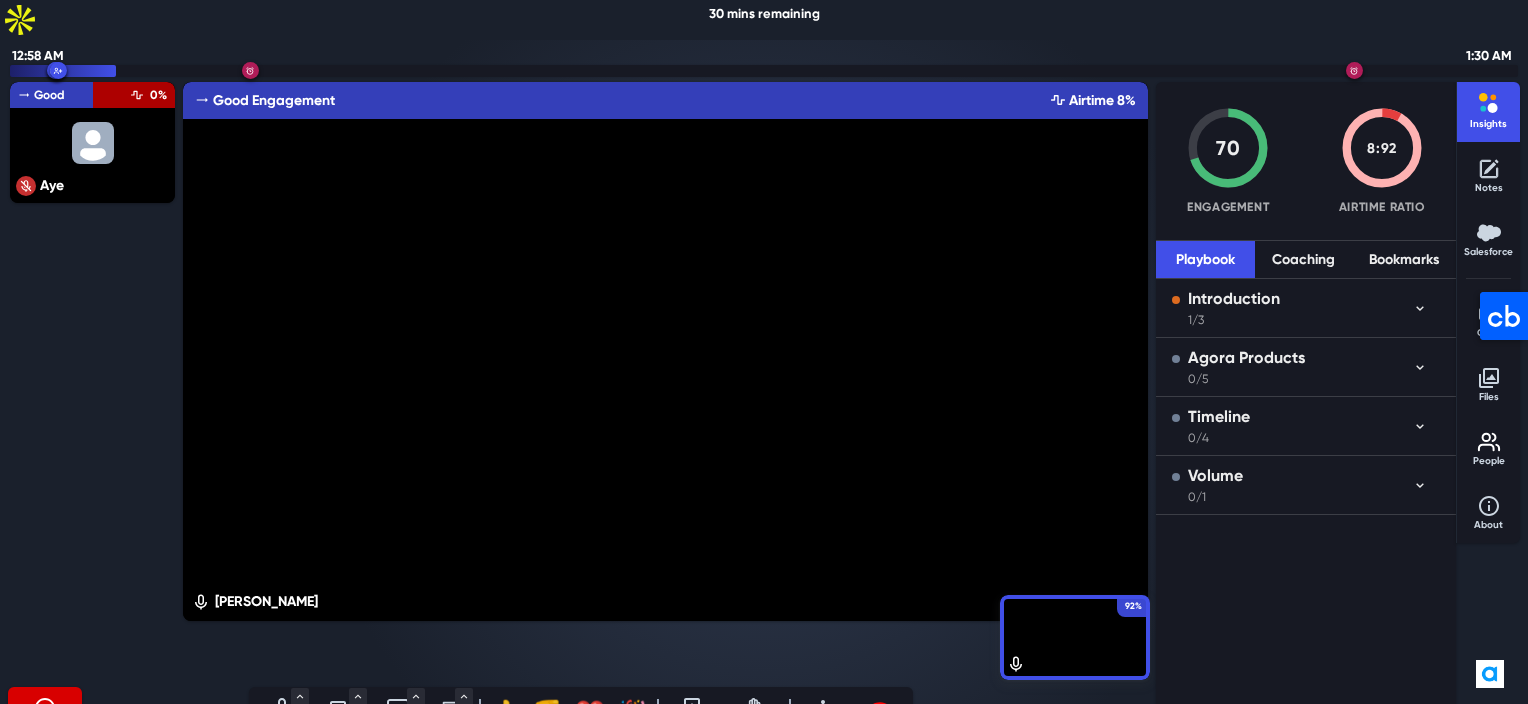 click on "Aye Good   Engagement Airtime   0%" at bounding box center (92, 381) 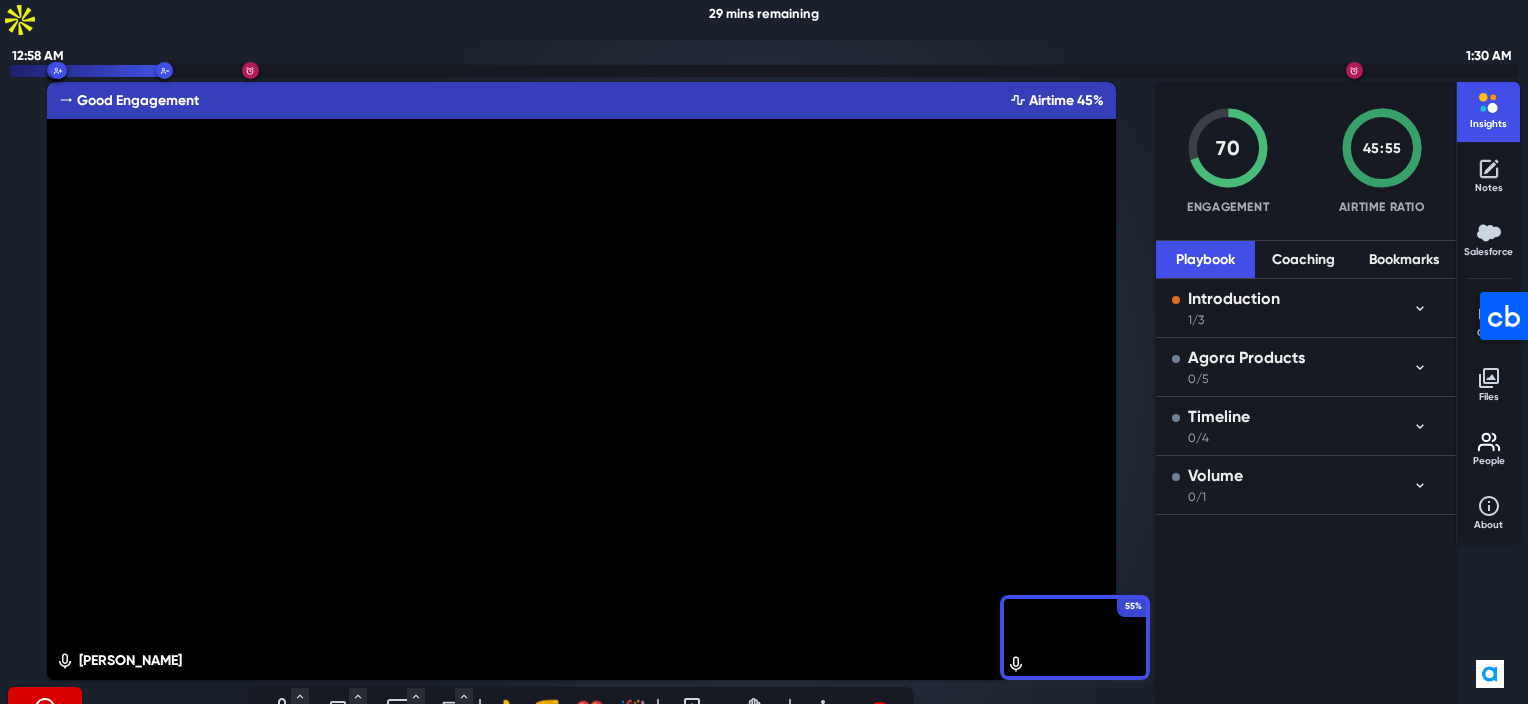 drag, startPoint x: 211, startPoint y: 666, endPoint x: 197, endPoint y: 648, distance: 22.803509 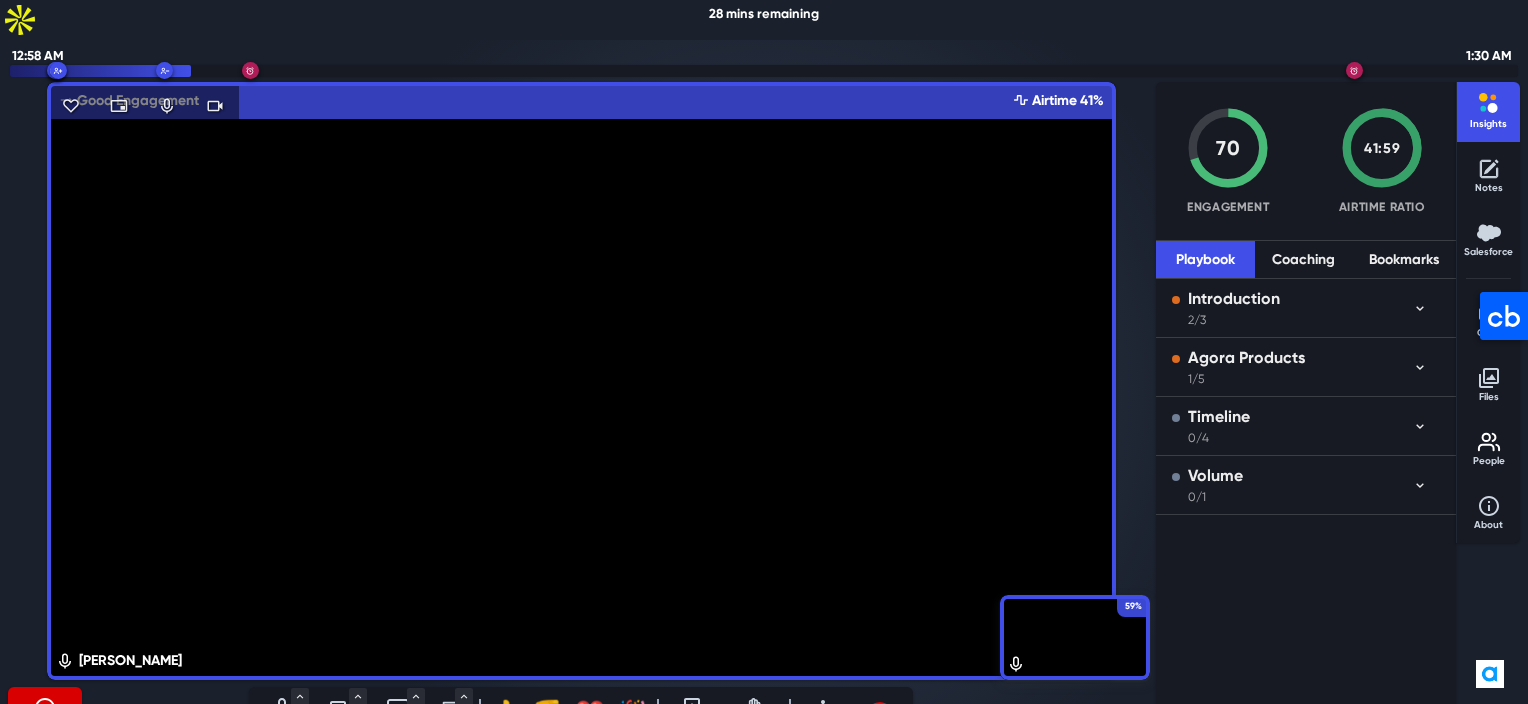 drag, startPoint x: 188, startPoint y: 680, endPoint x: 491, endPoint y: 605, distance: 312.1442 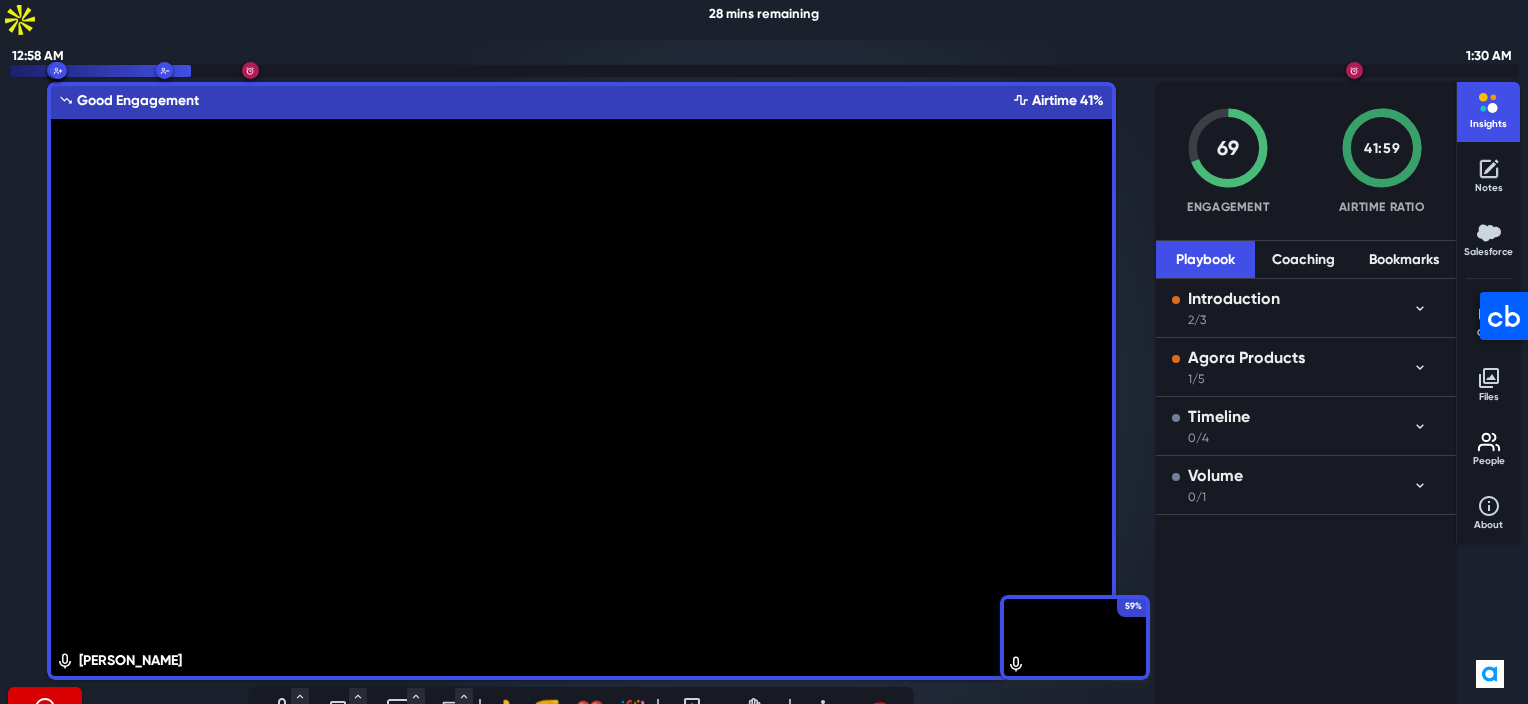 click 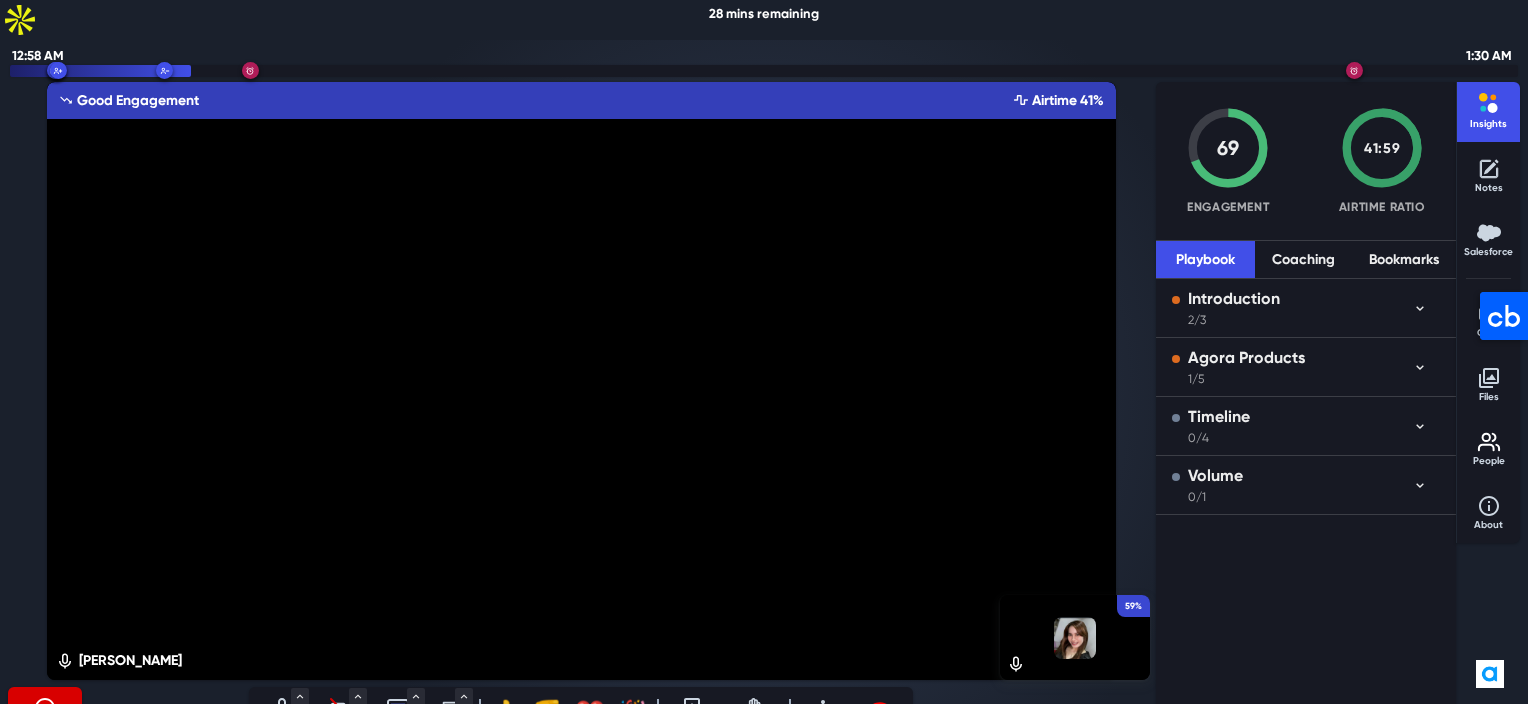 click 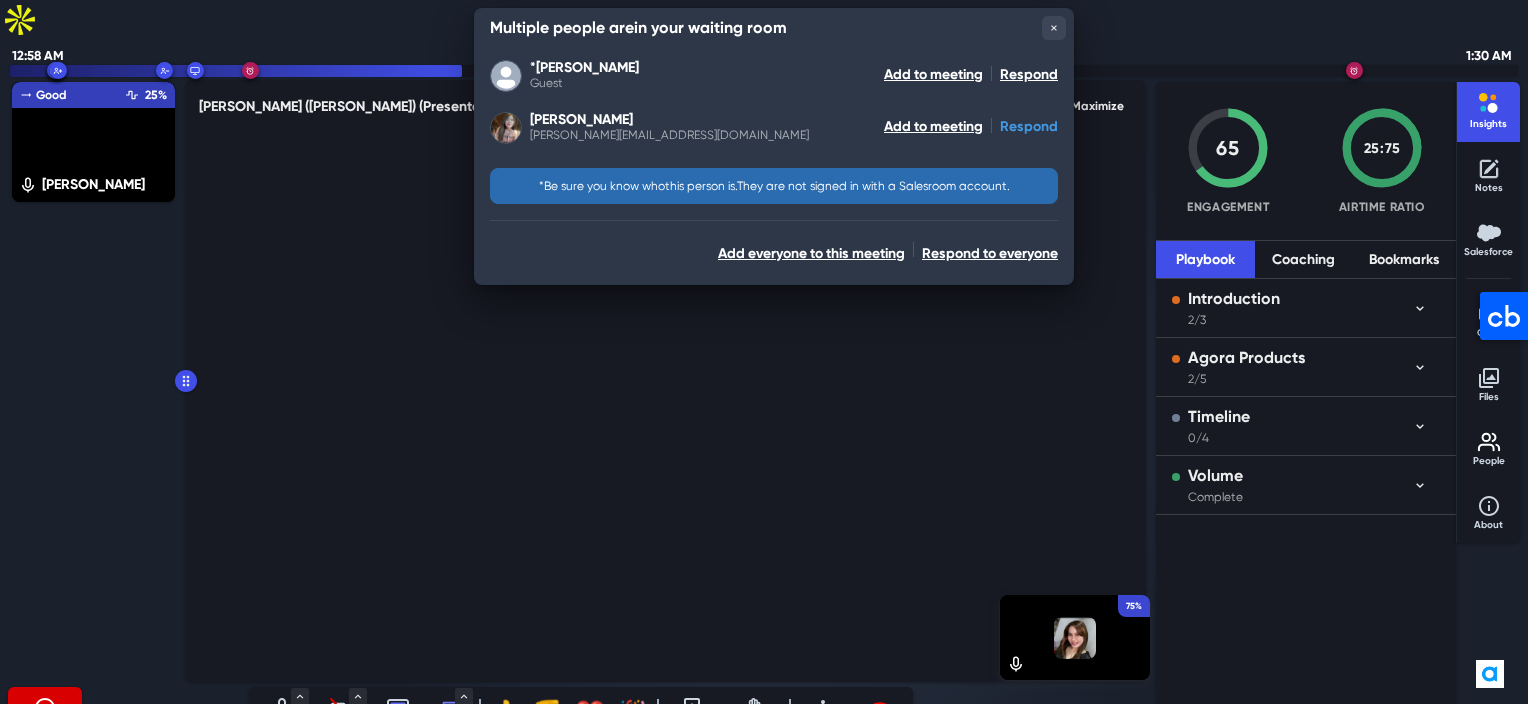 click on "Respond" at bounding box center [1029, 126] 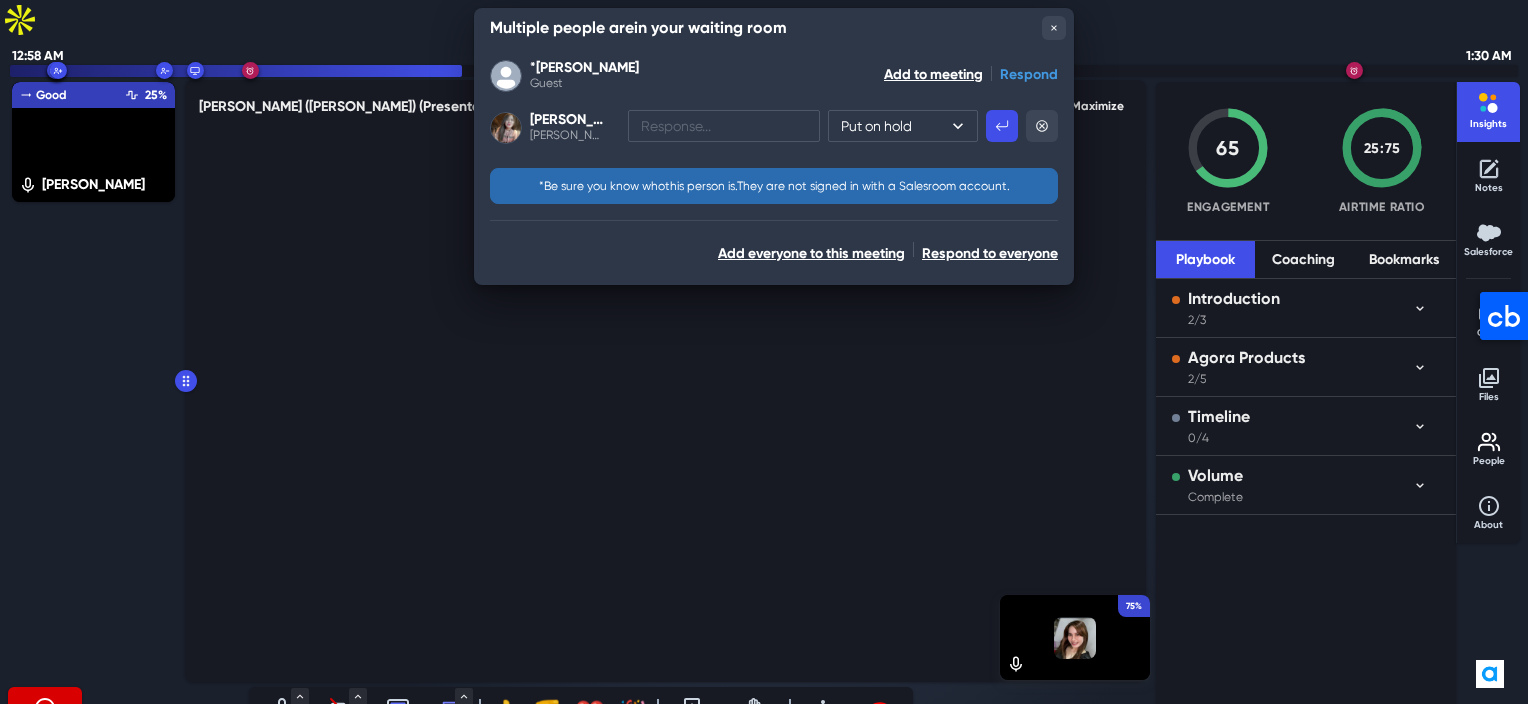 click on "Respond" at bounding box center [1029, 74] 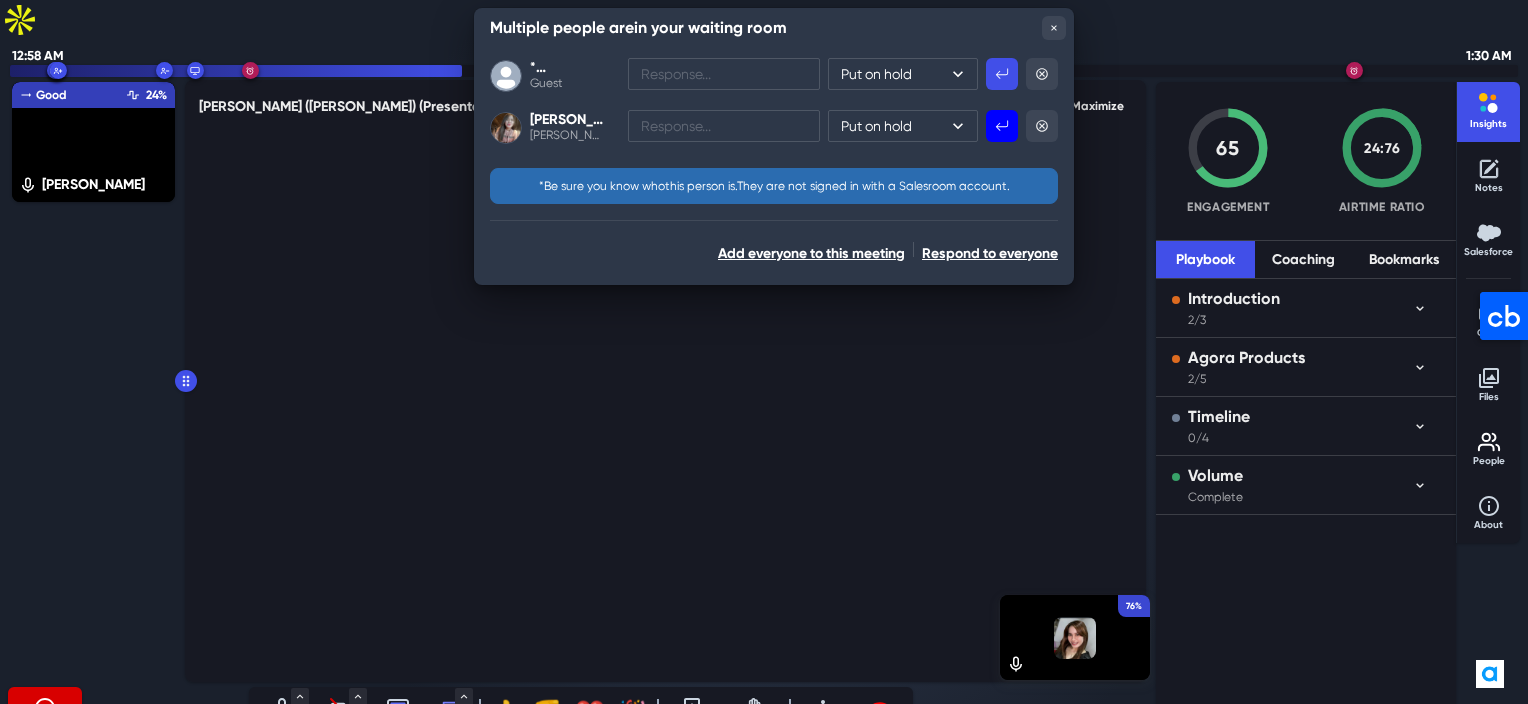 click 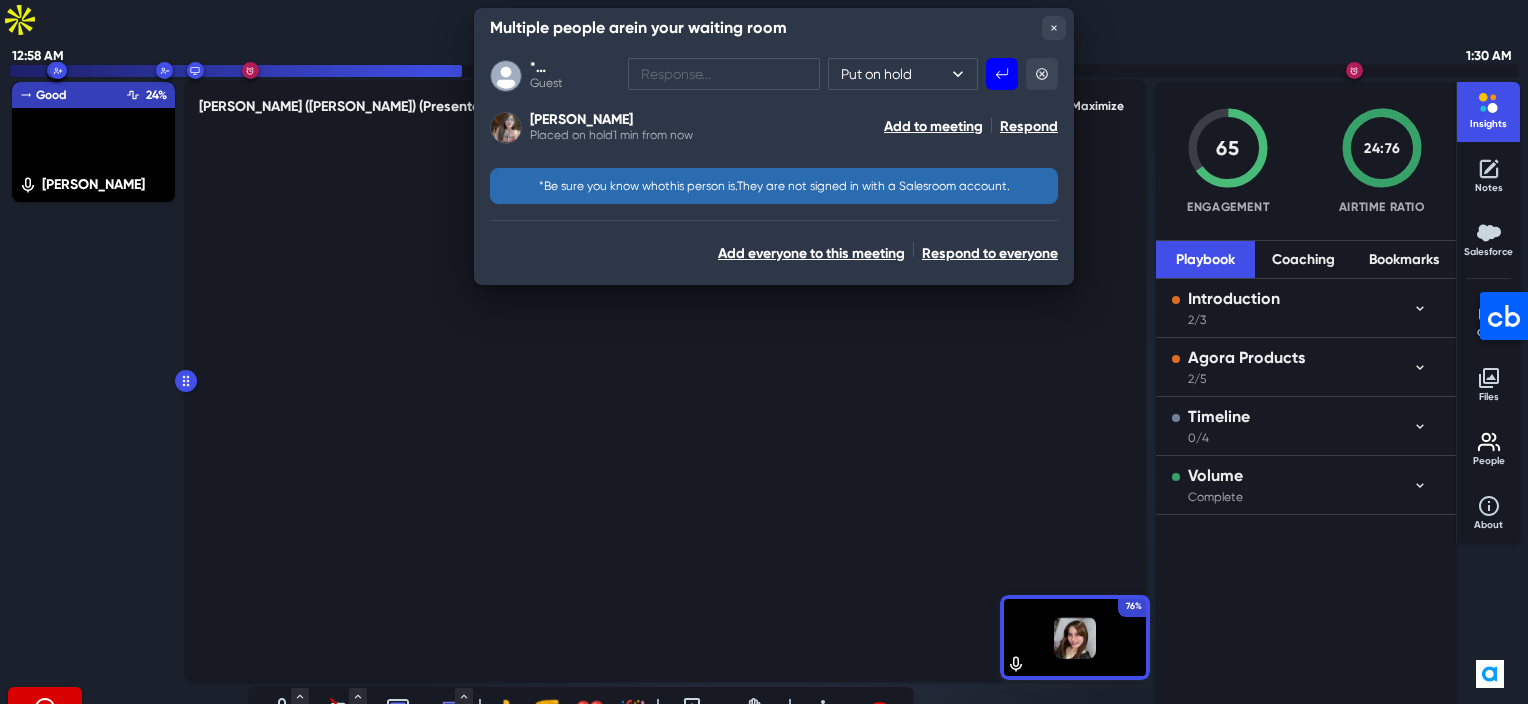 click 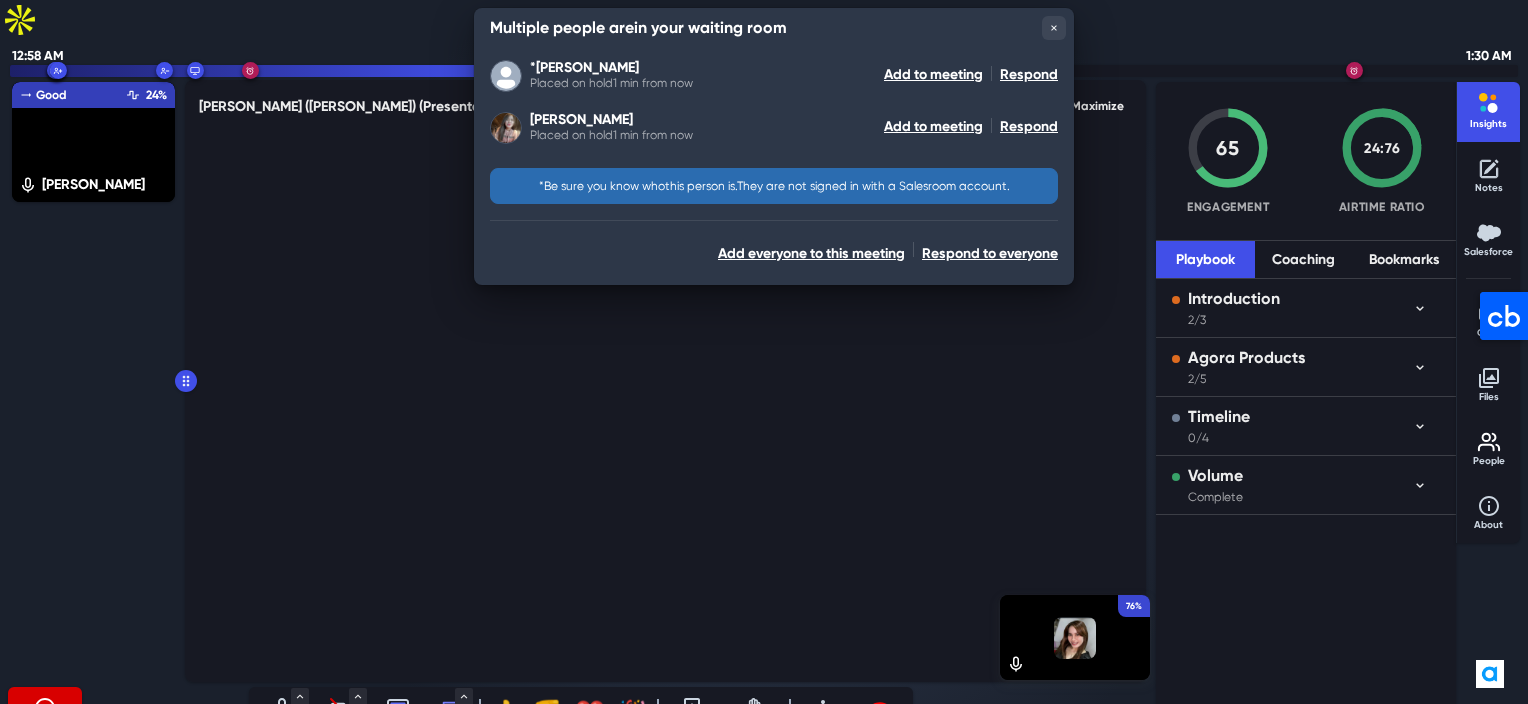 click on "76% [PERSON_NAME] Good   Engagement Airtime   24%" at bounding box center (93, 381) 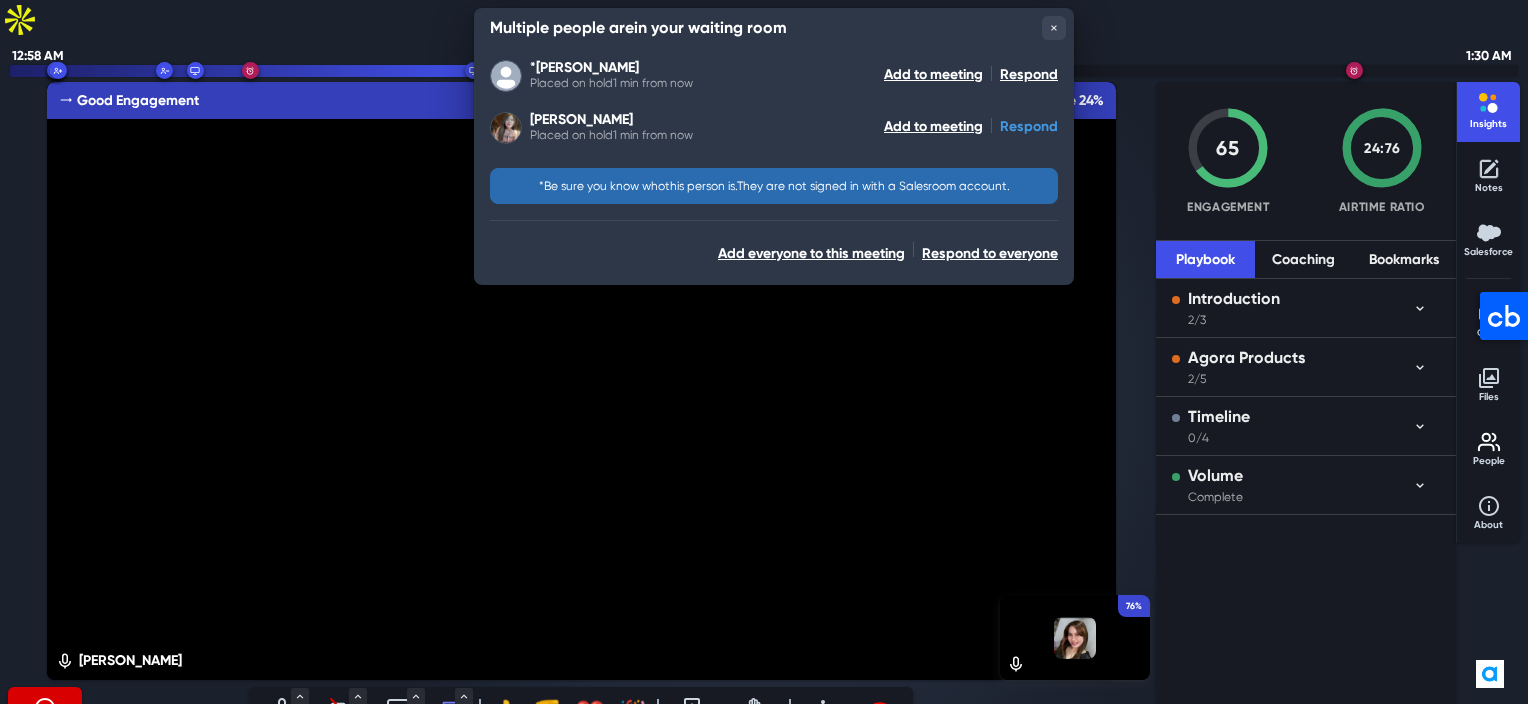 click on "Respond" at bounding box center (1029, 126) 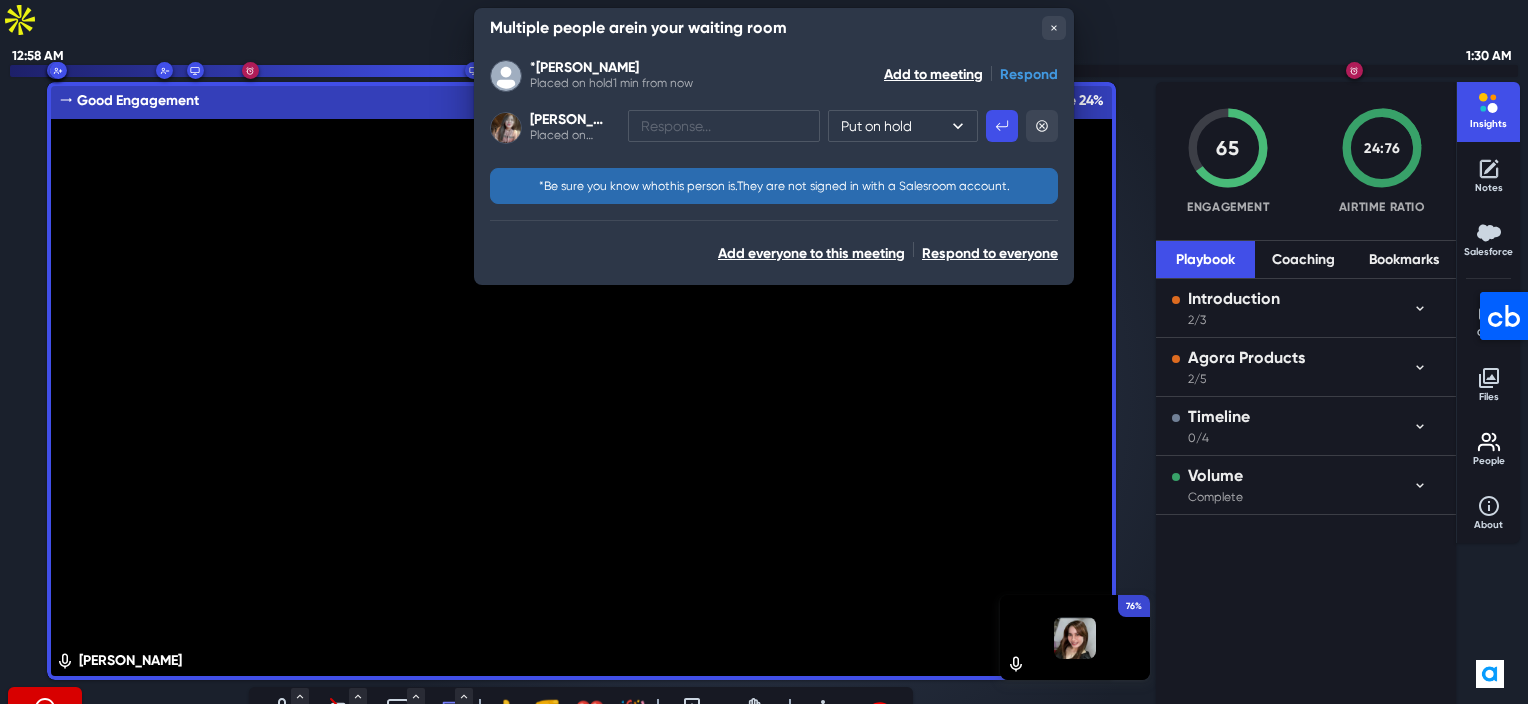 click on "Respond" at bounding box center [1029, 74] 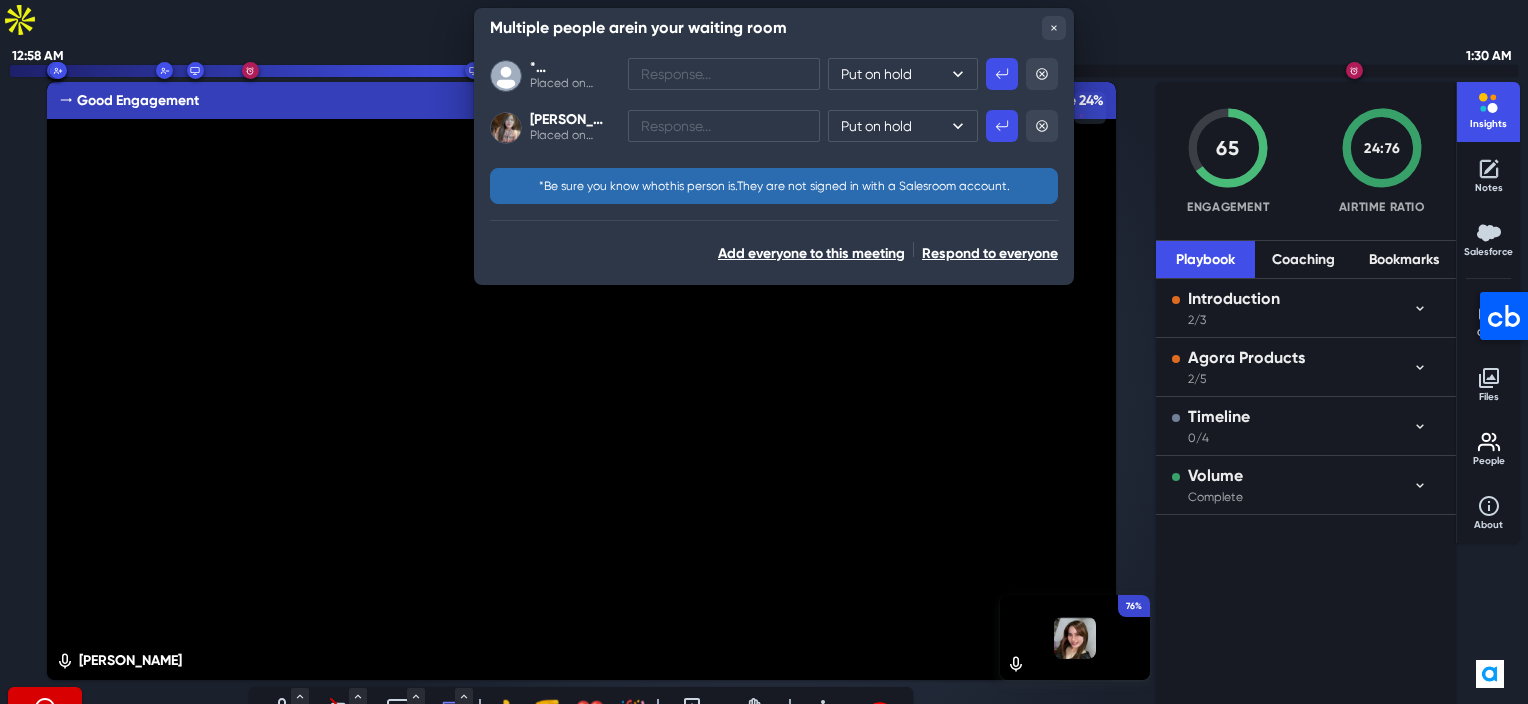 click 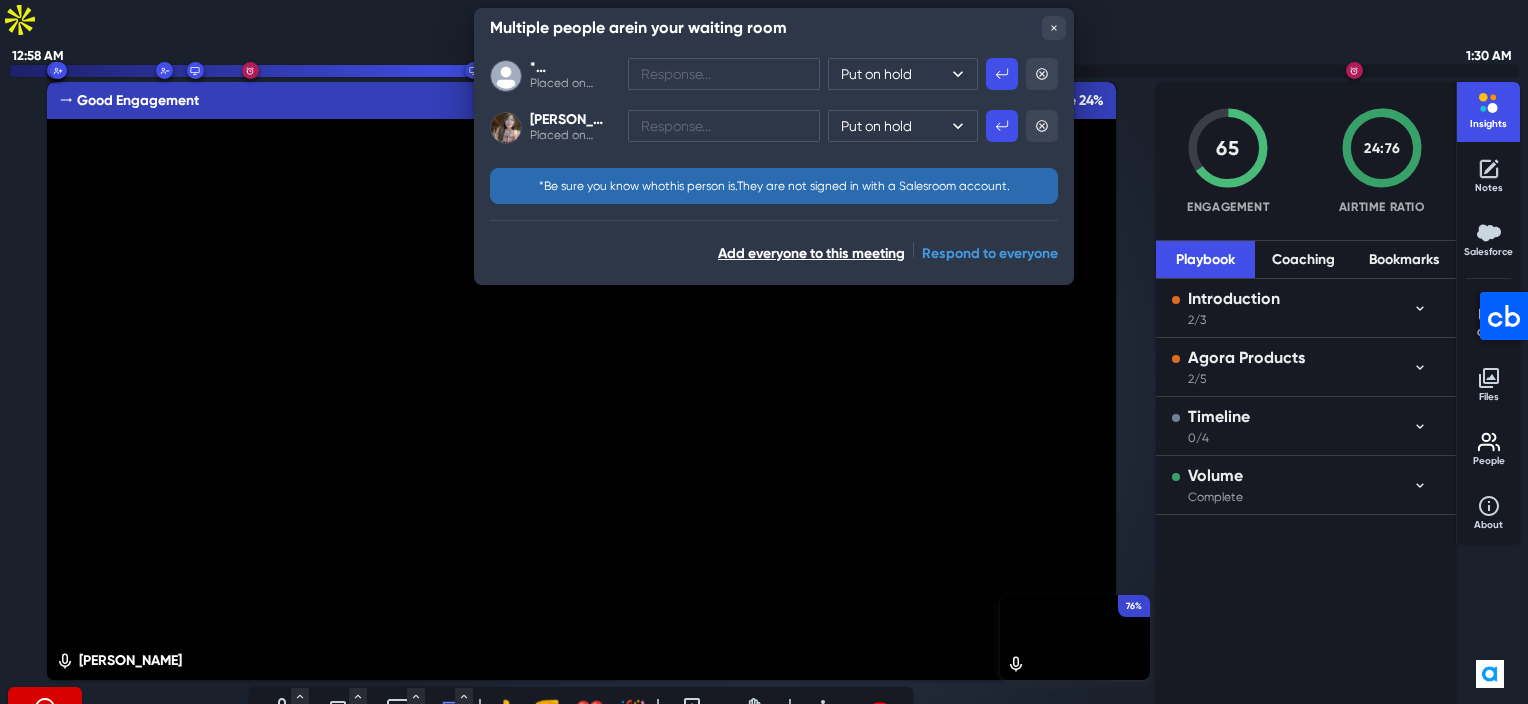 click on "Respond to everyone" at bounding box center [990, 253] 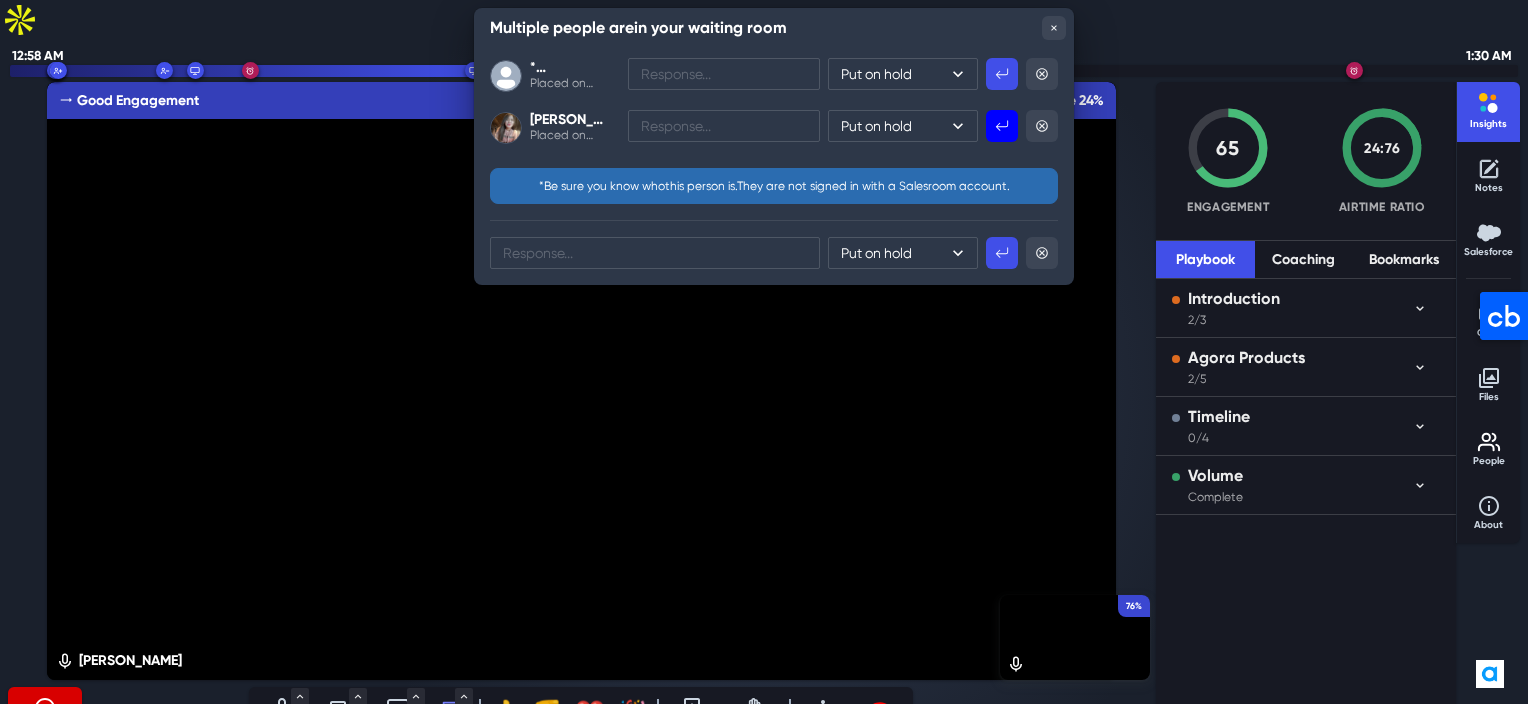 click at bounding box center [1002, 126] 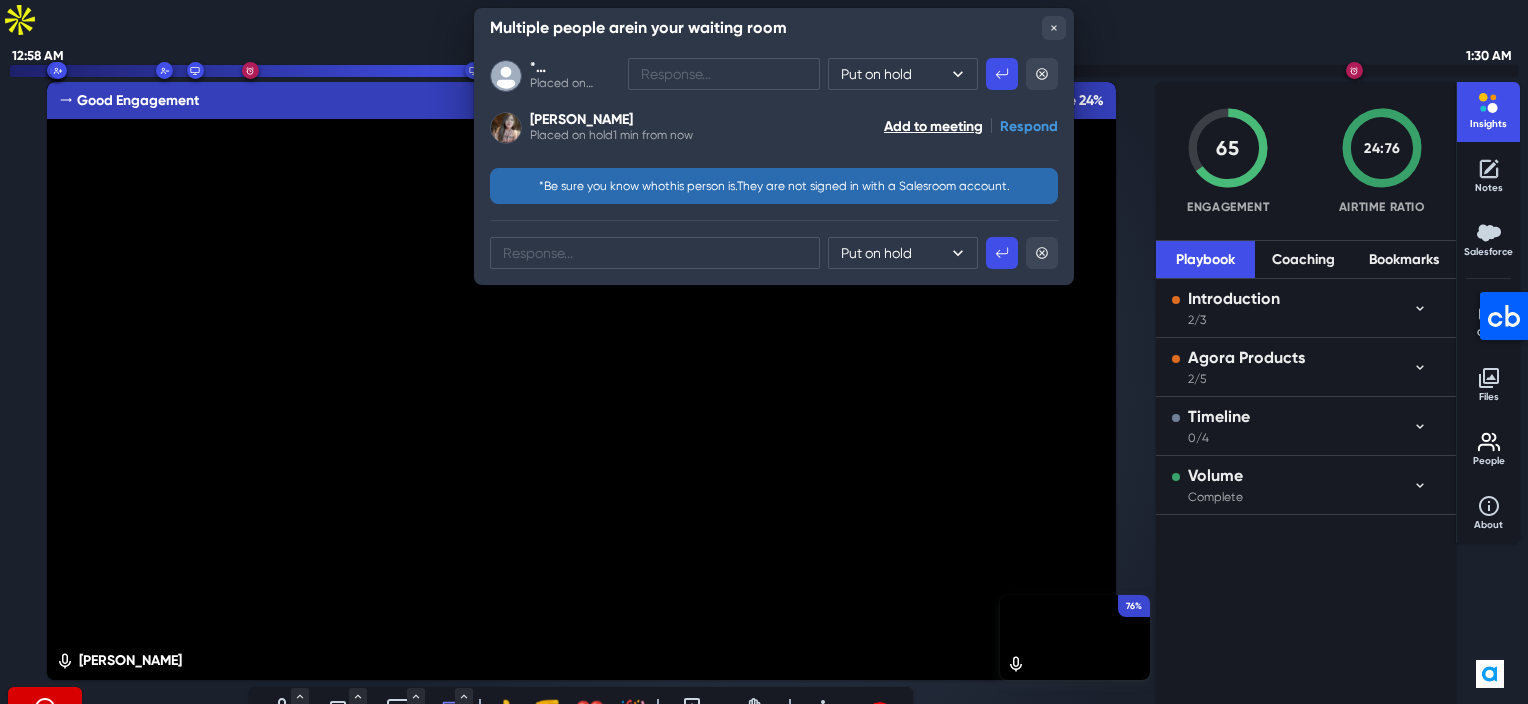 click on "Respond" at bounding box center [1029, 126] 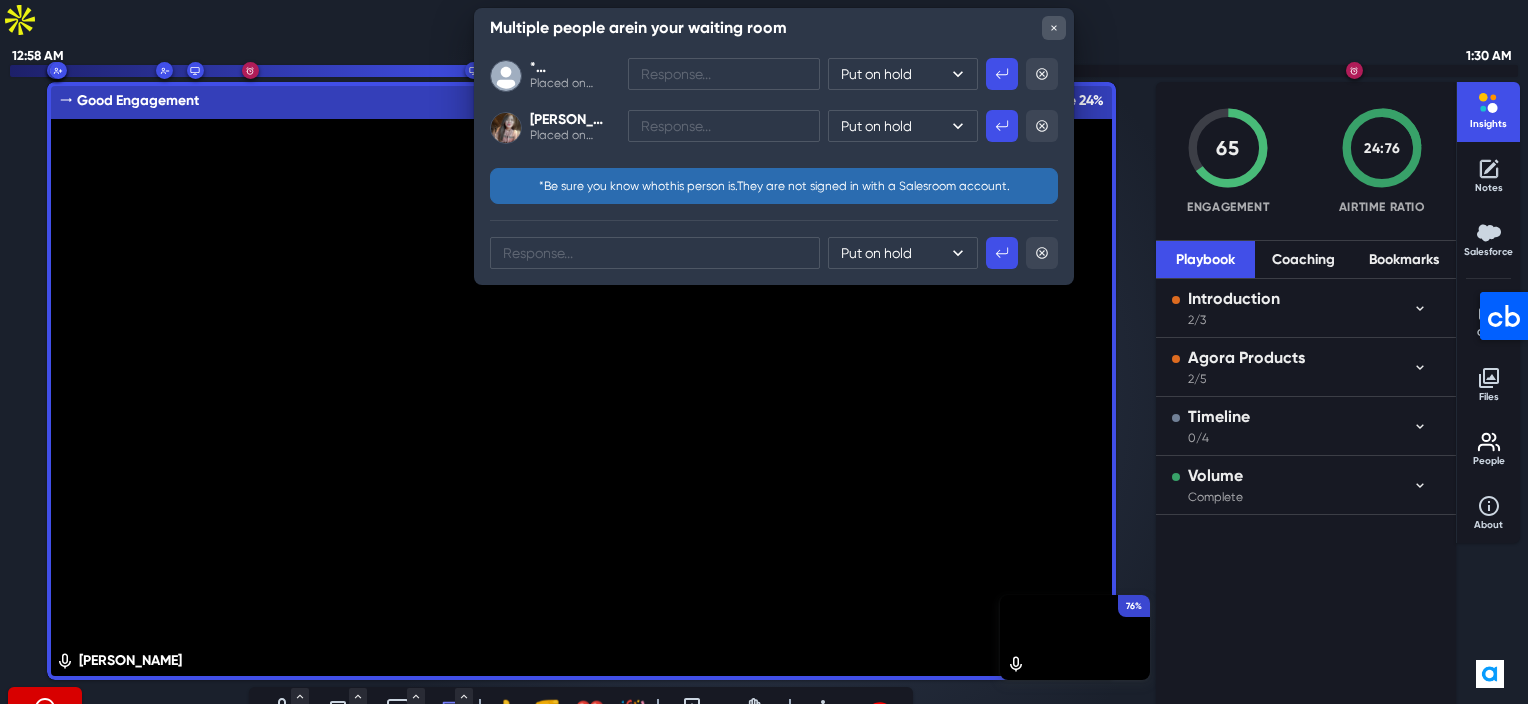 click 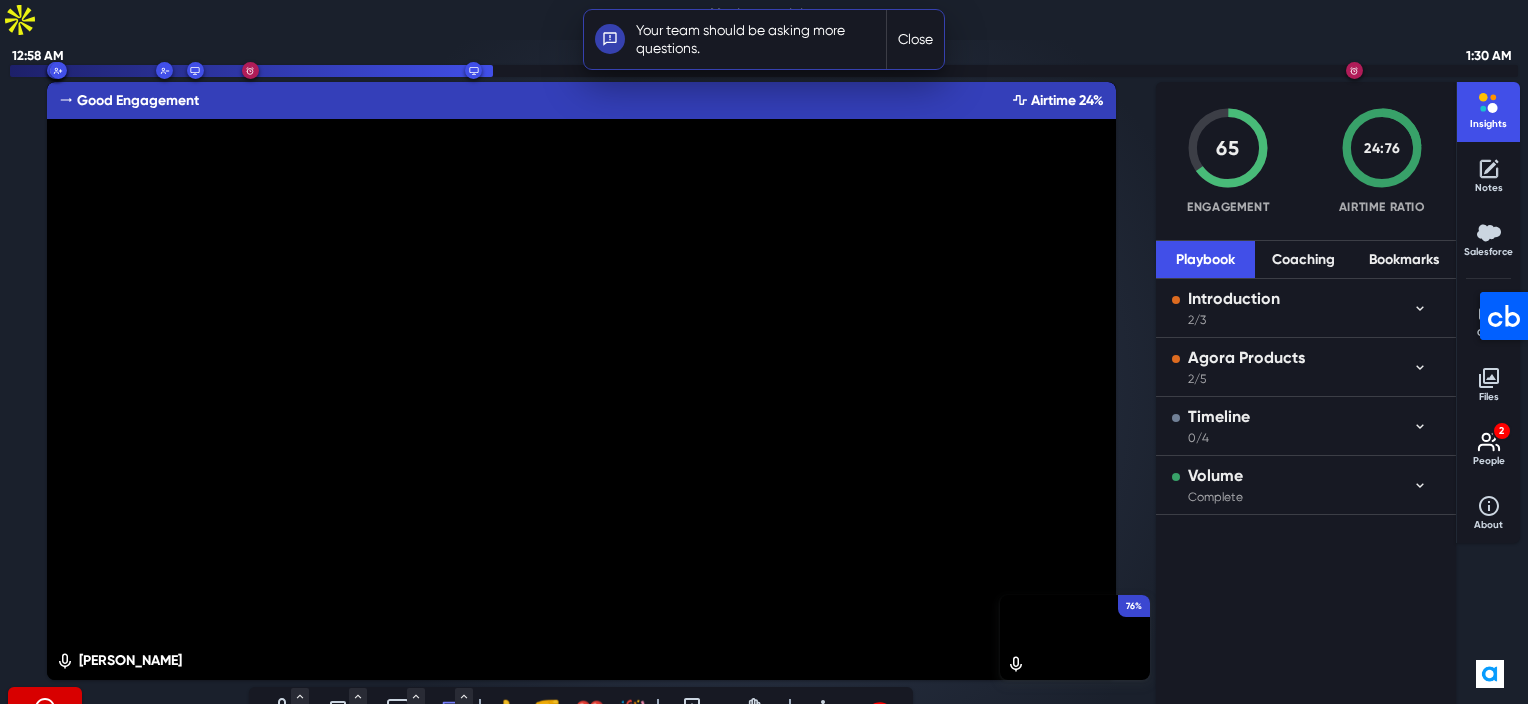 click on "Close" at bounding box center [915, 39] 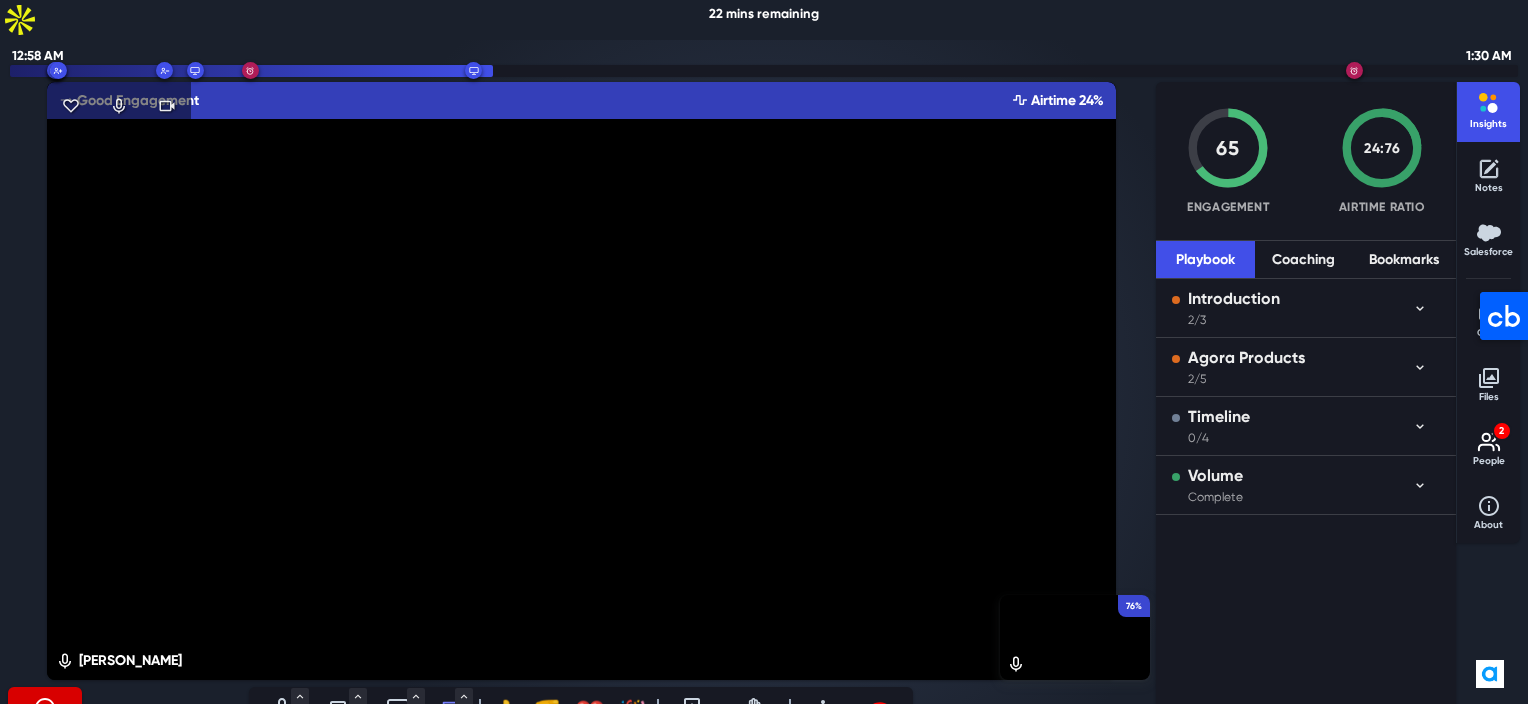 click at bounding box center (581, 381) 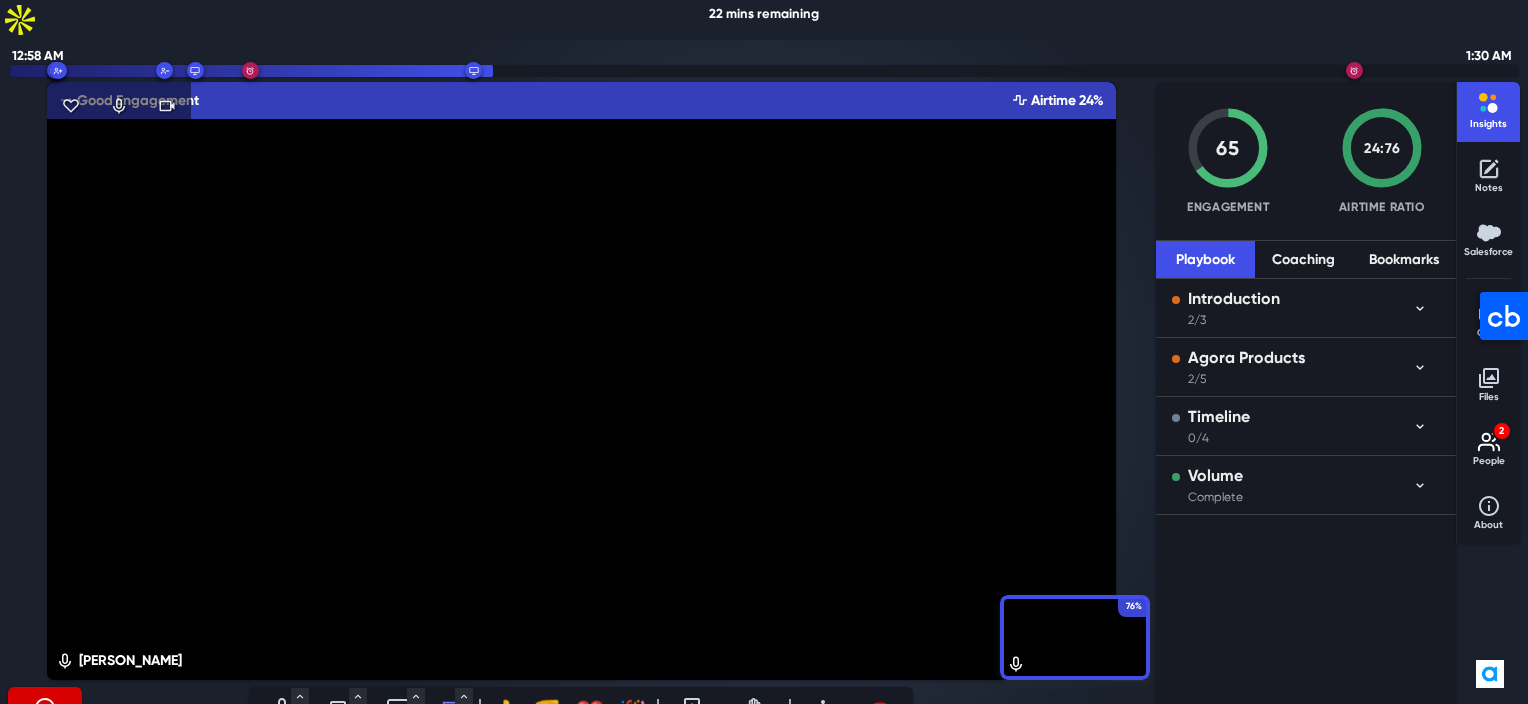 click at bounding box center (581, 381) 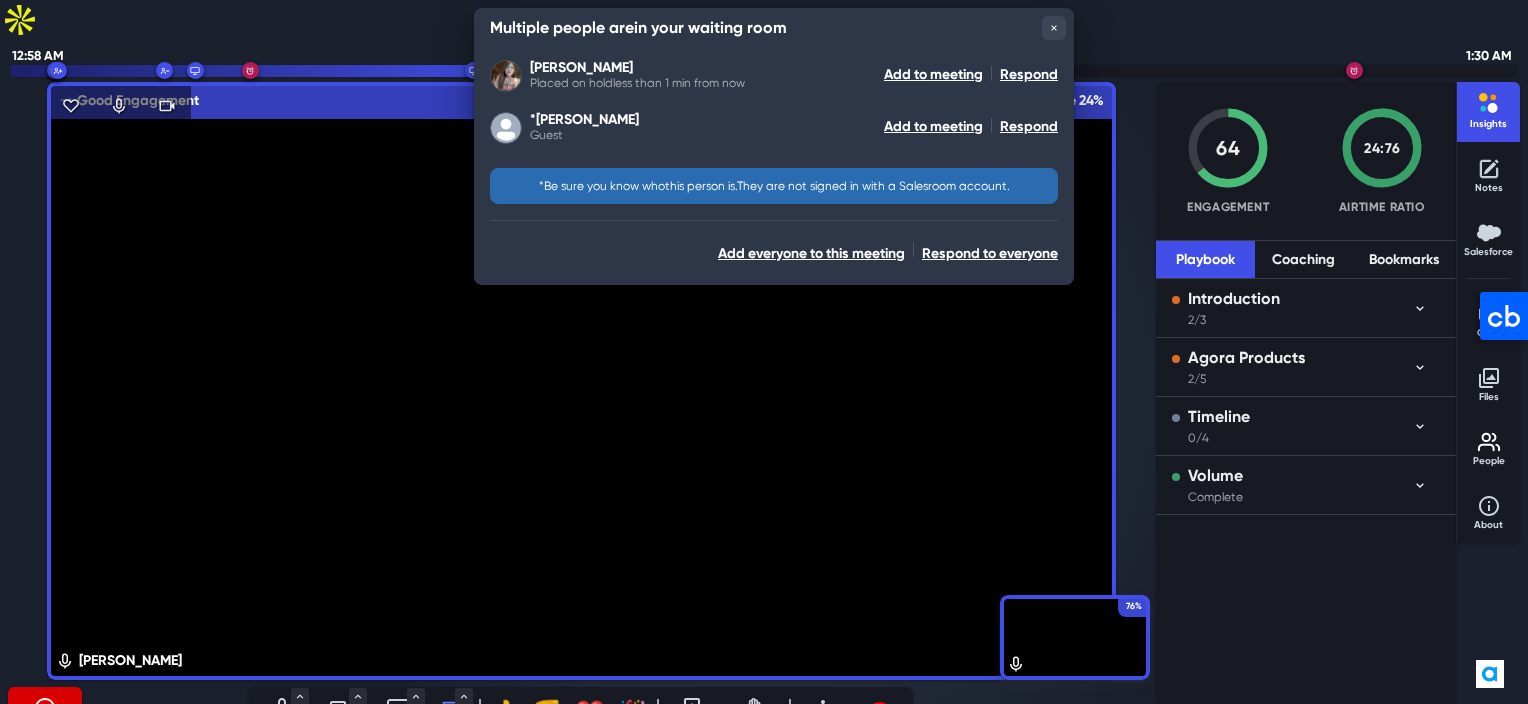 drag, startPoint x: 302, startPoint y: 370, endPoint x: 287, endPoint y: 360, distance: 18.027756 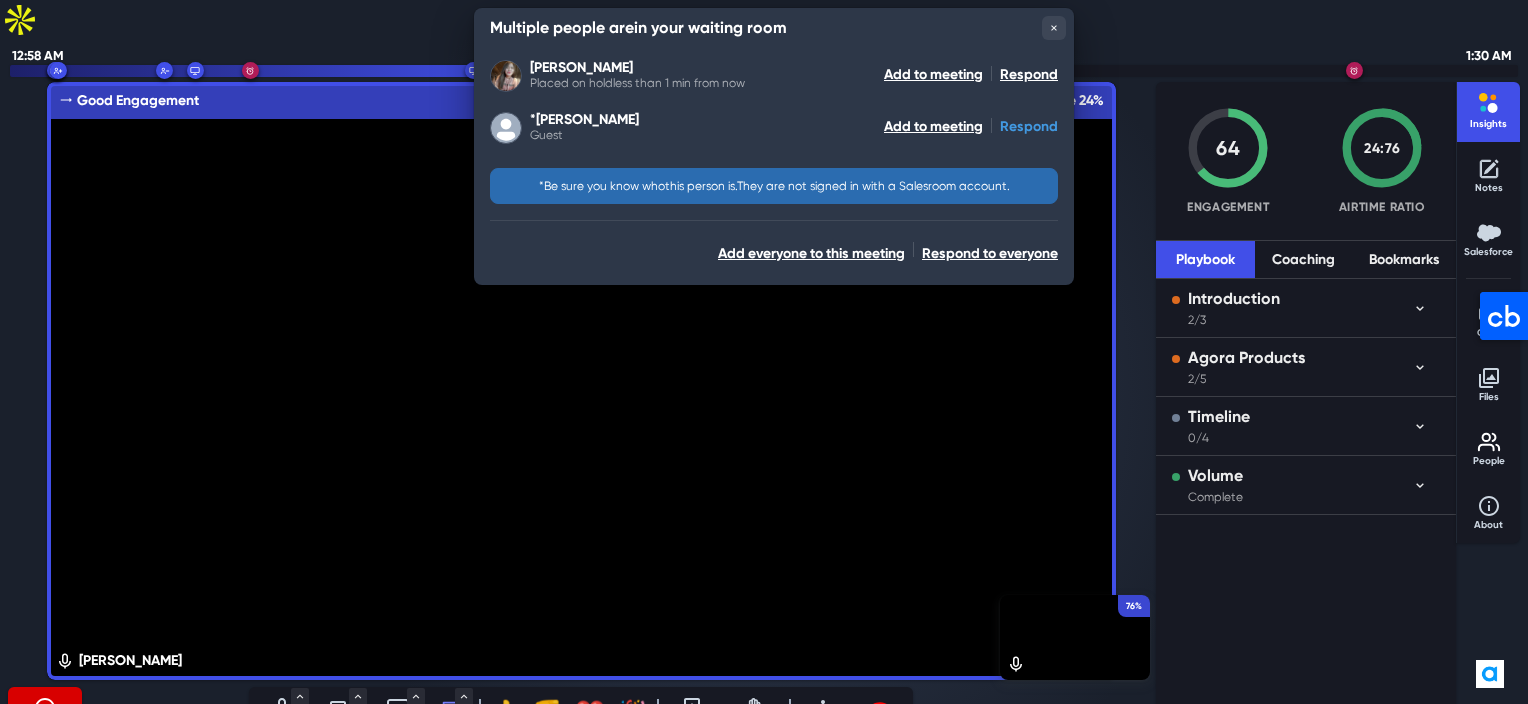 click on "Respond" at bounding box center [1029, 126] 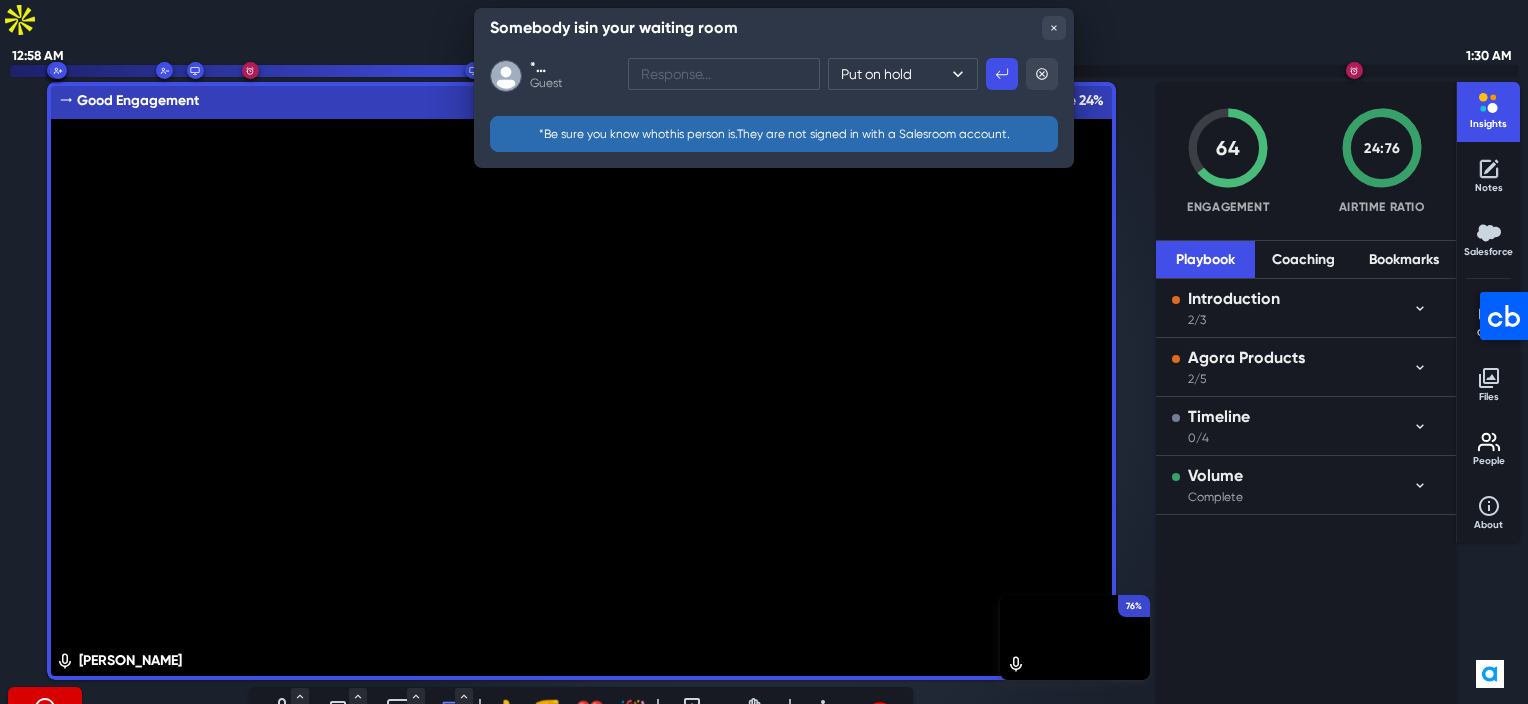 click at bounding box center [1042, 74] 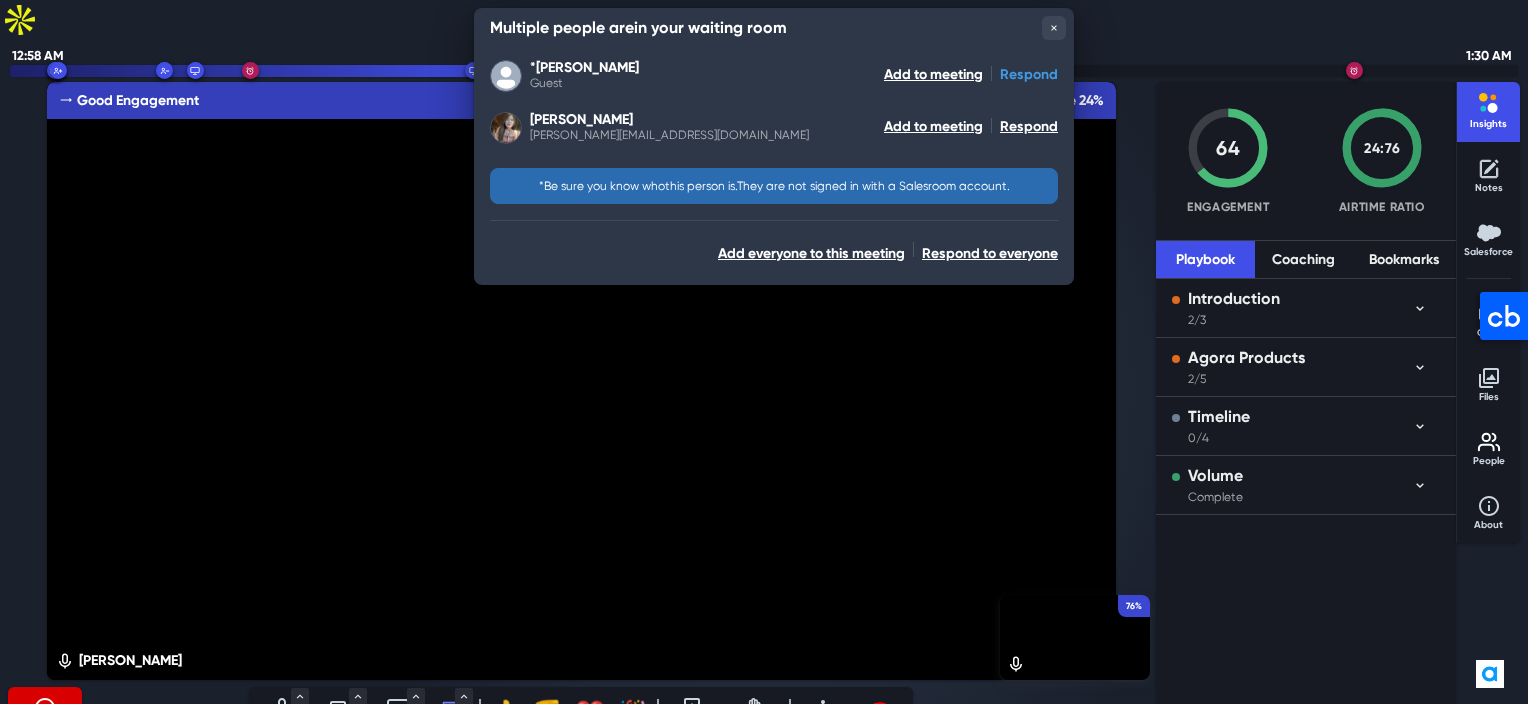 click on "Respond" at bounding box center [1029, 74] 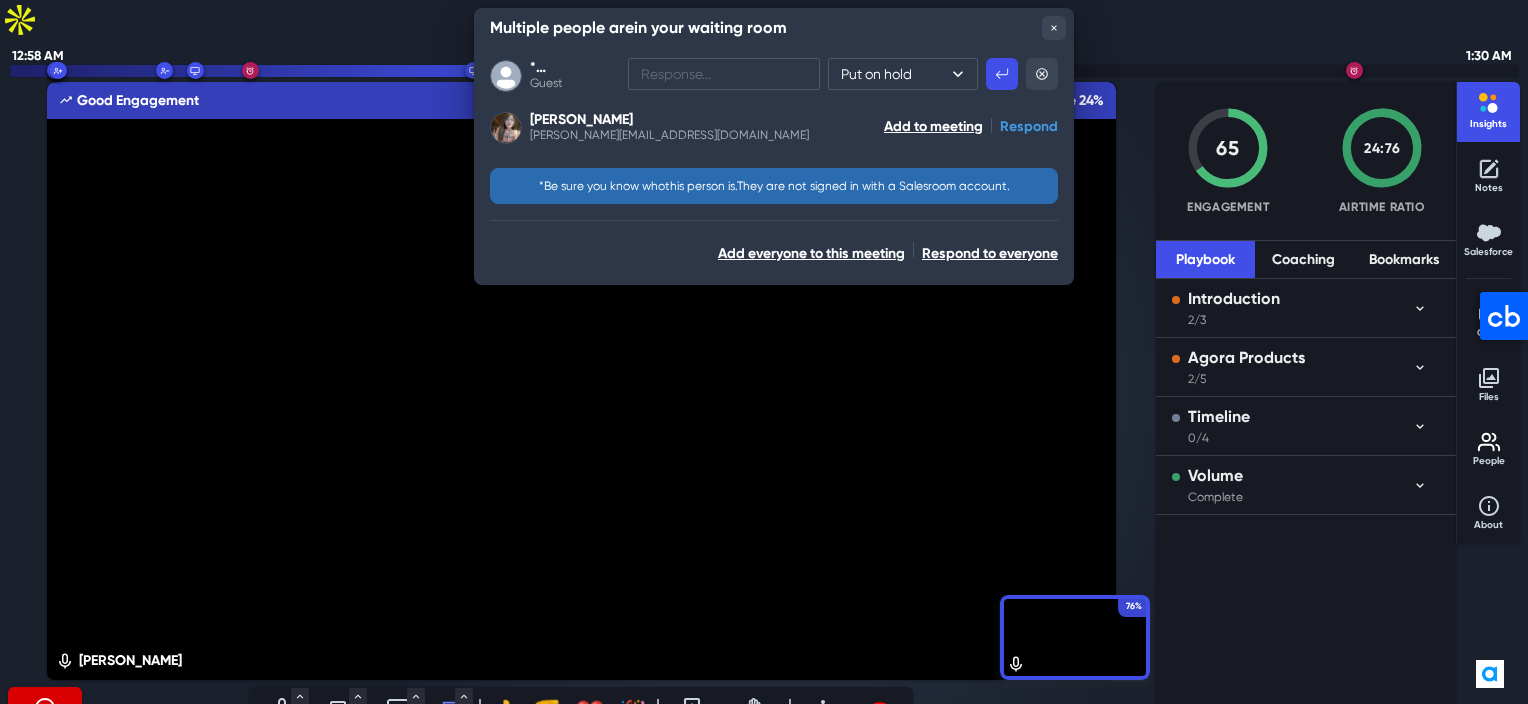 click on "Respond" at bounding box center (1029, 126) 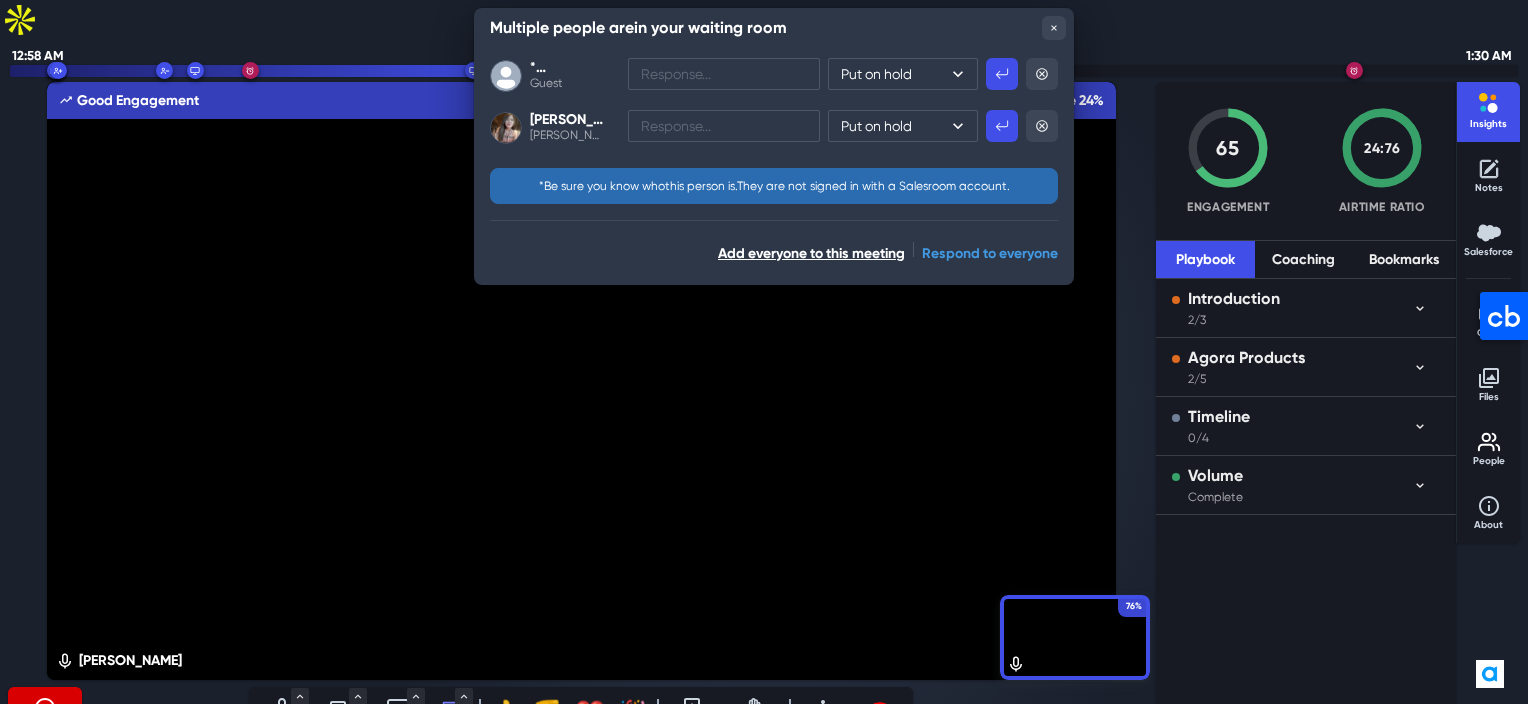 click on "Respond to everyone" at bounding box center (990, 253) 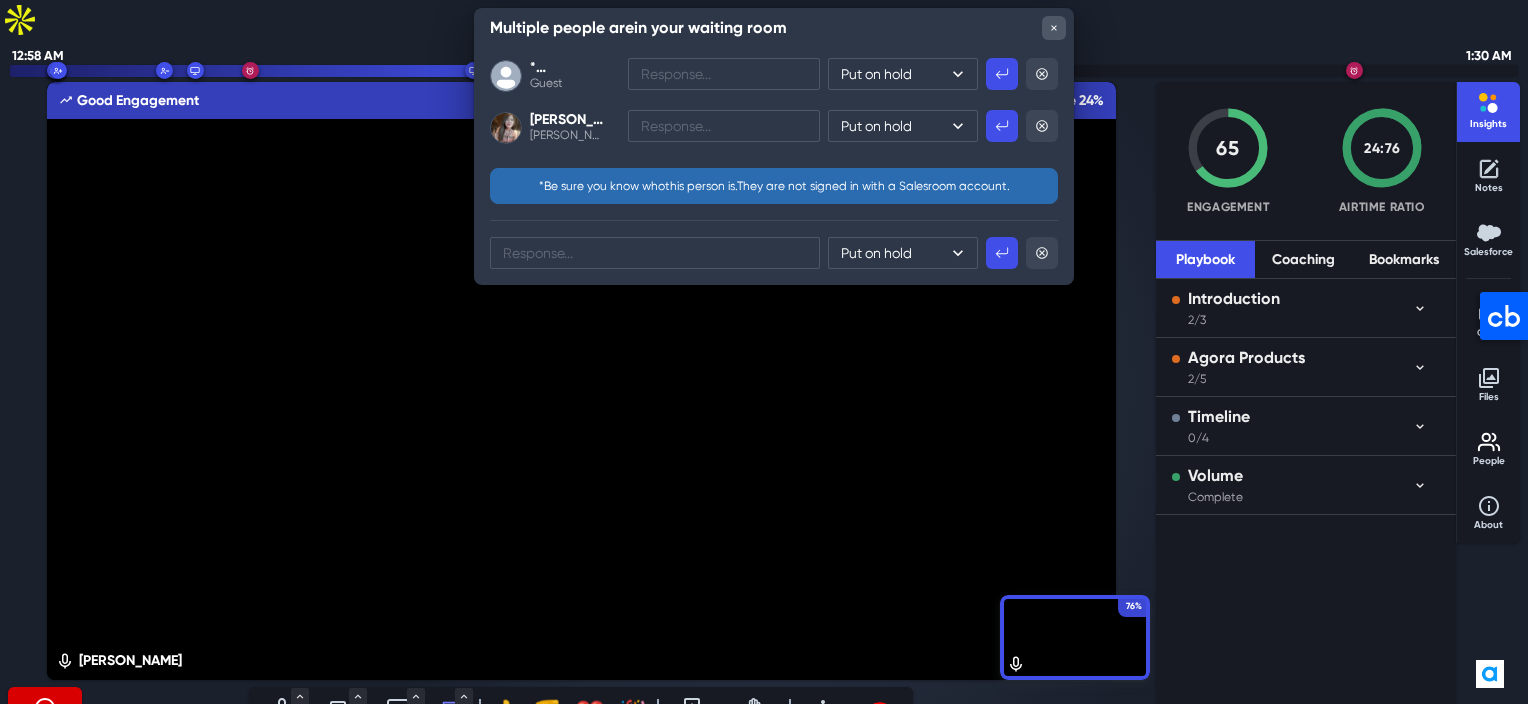 click 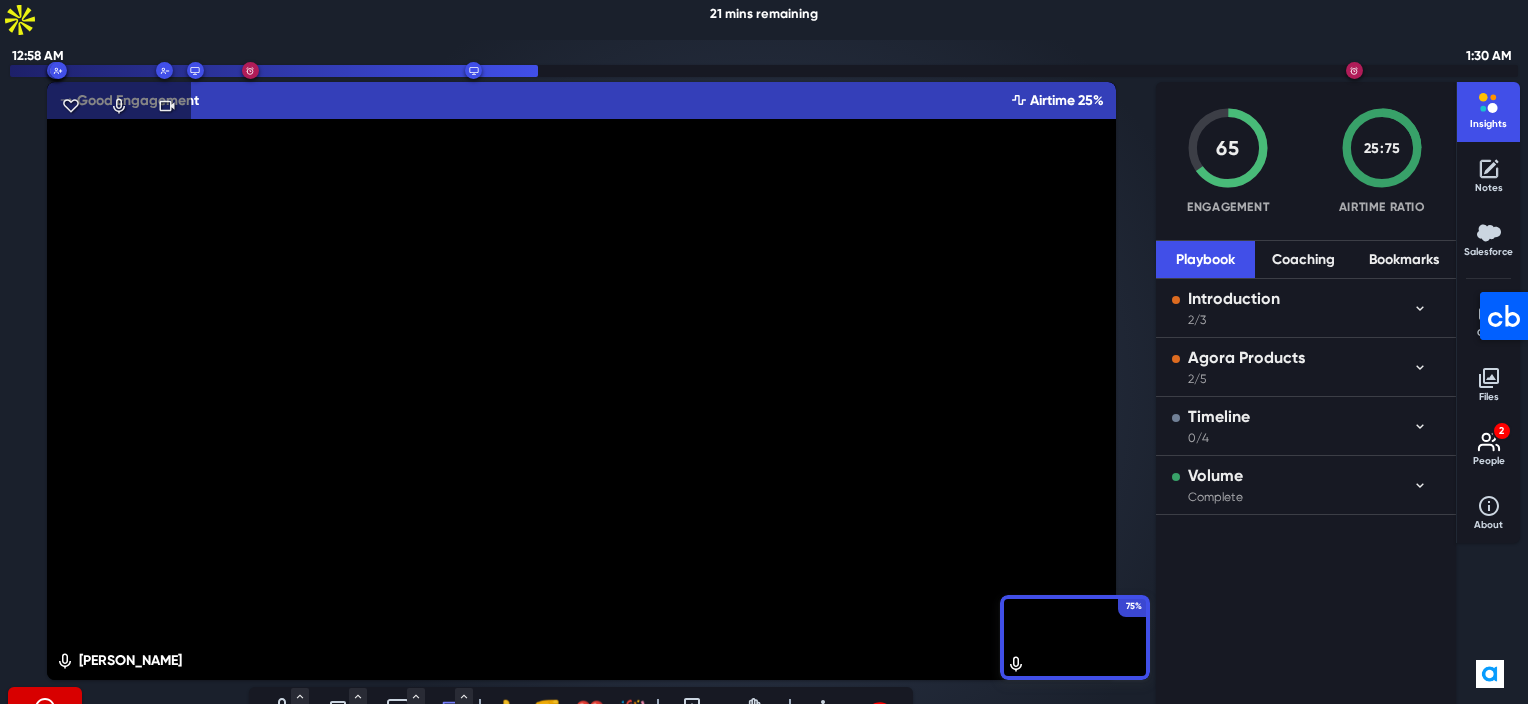 click at bounding box center [581, 381] 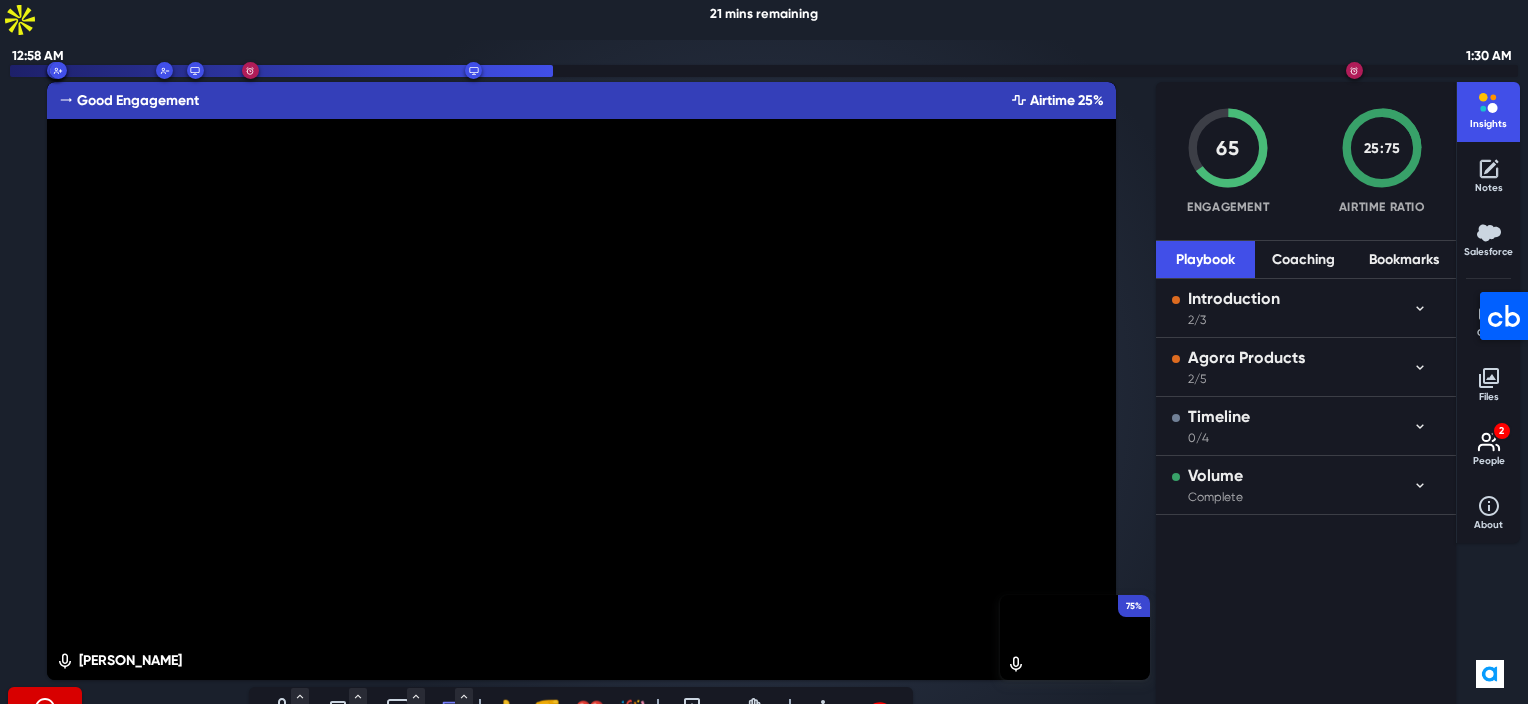 click on "75% [PERSON_NAME] Good   Engagement Airtime   25%" at bounding box center [581, 381] 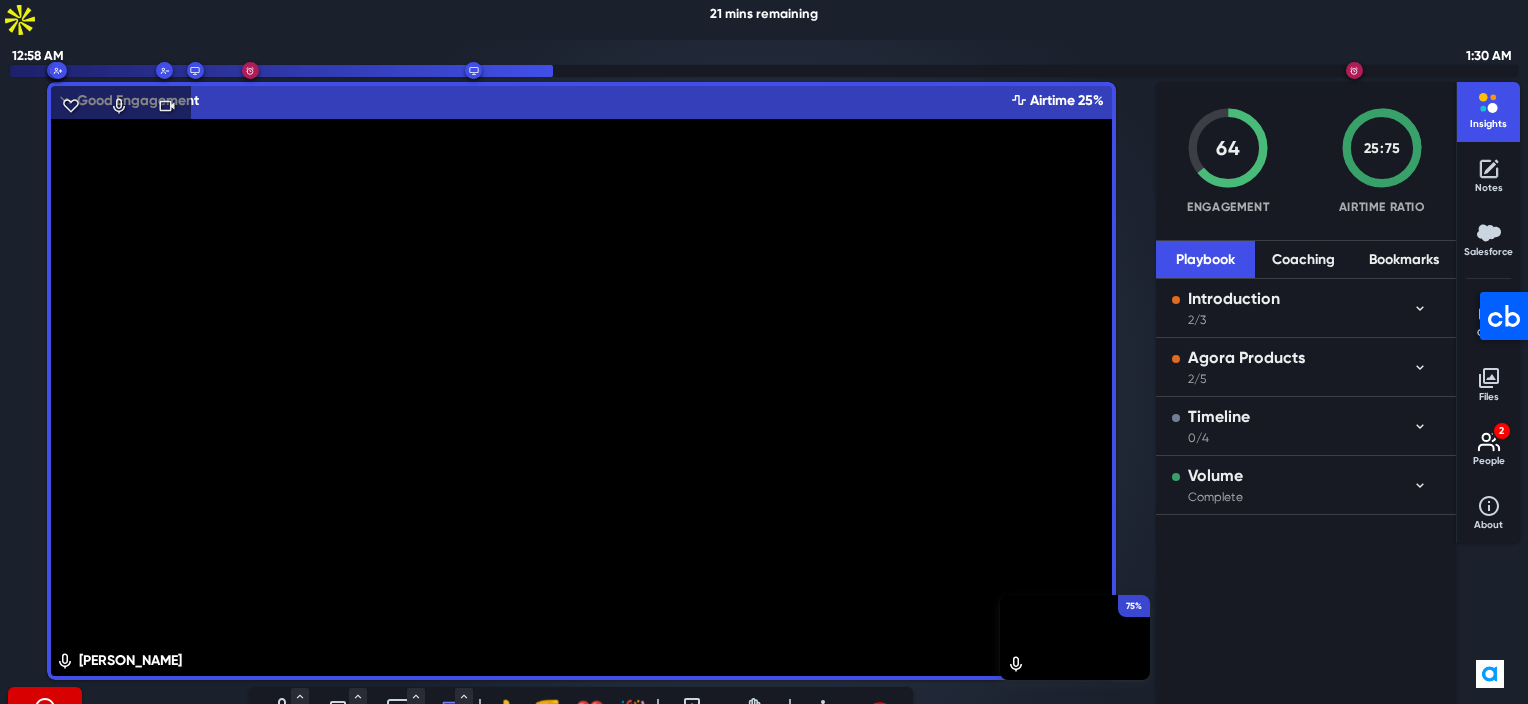 click at bounding box center (581, 381) 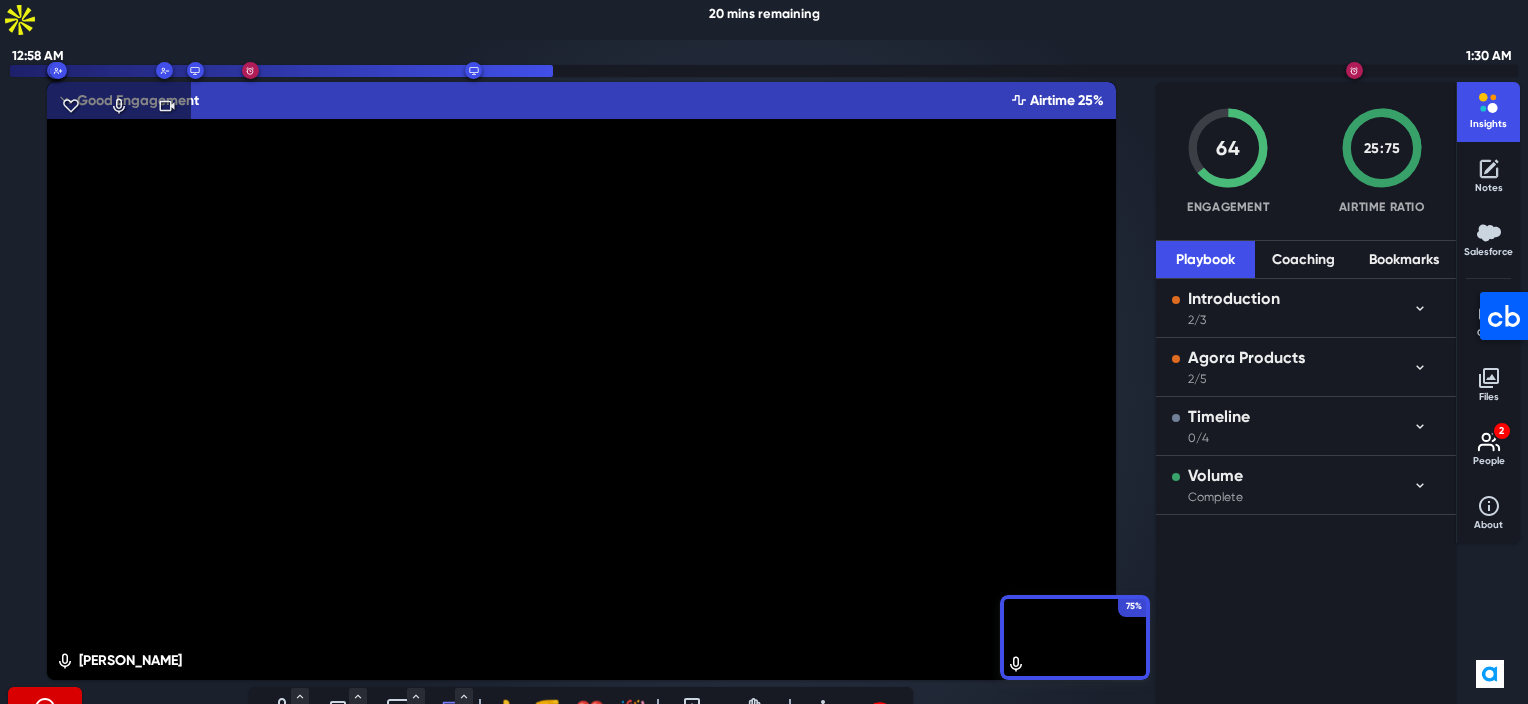 click at bounding box center [97, 468] 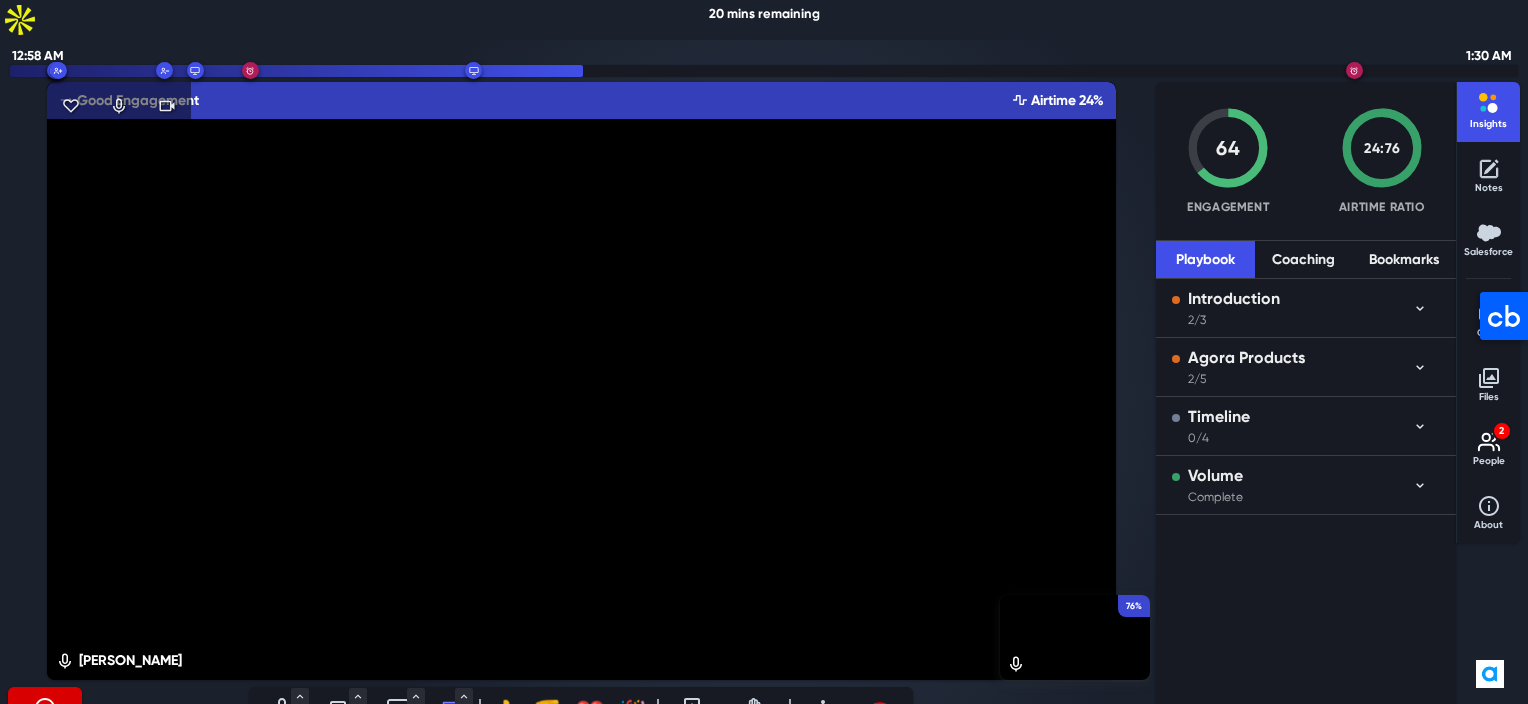 click at bounding box center [581, 381] 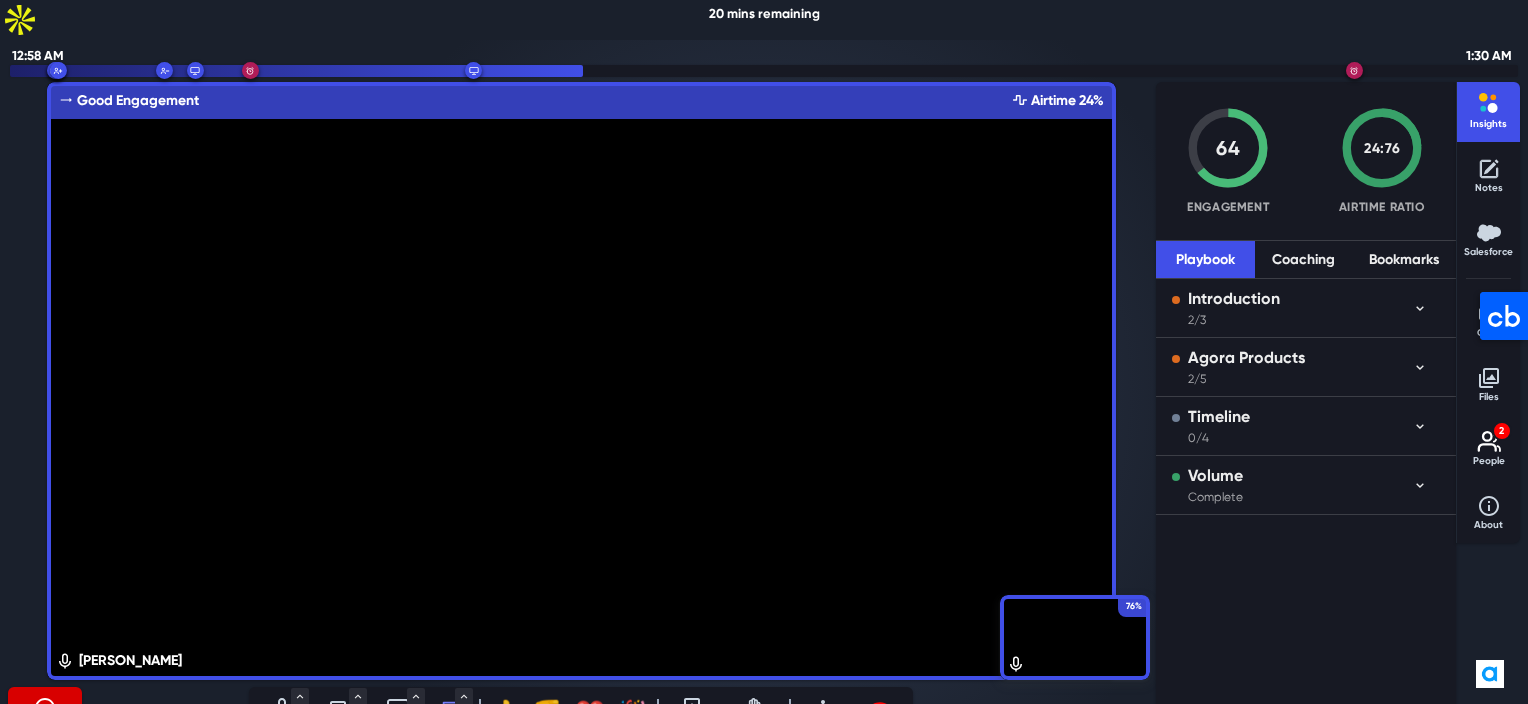 click 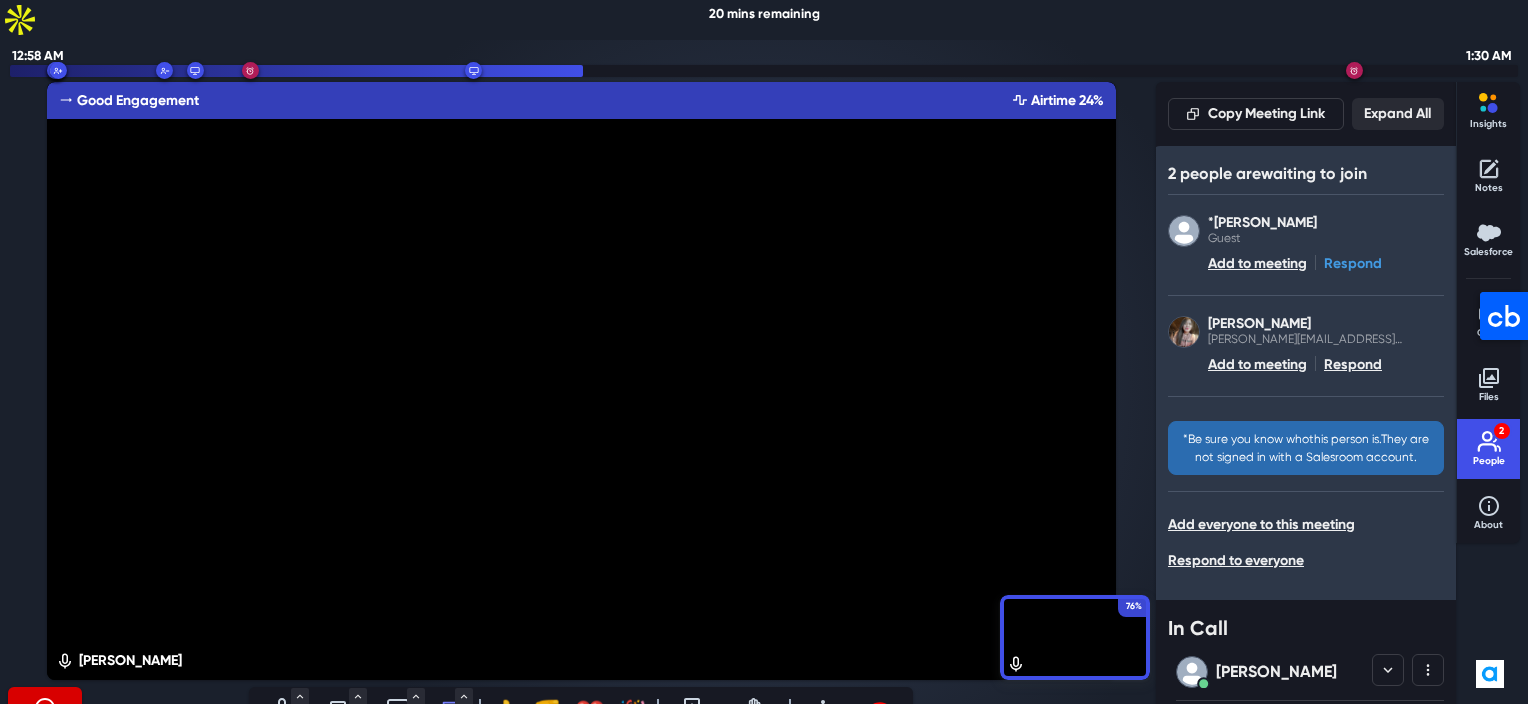 click on "Respond" at bounding box center (1353, 263) 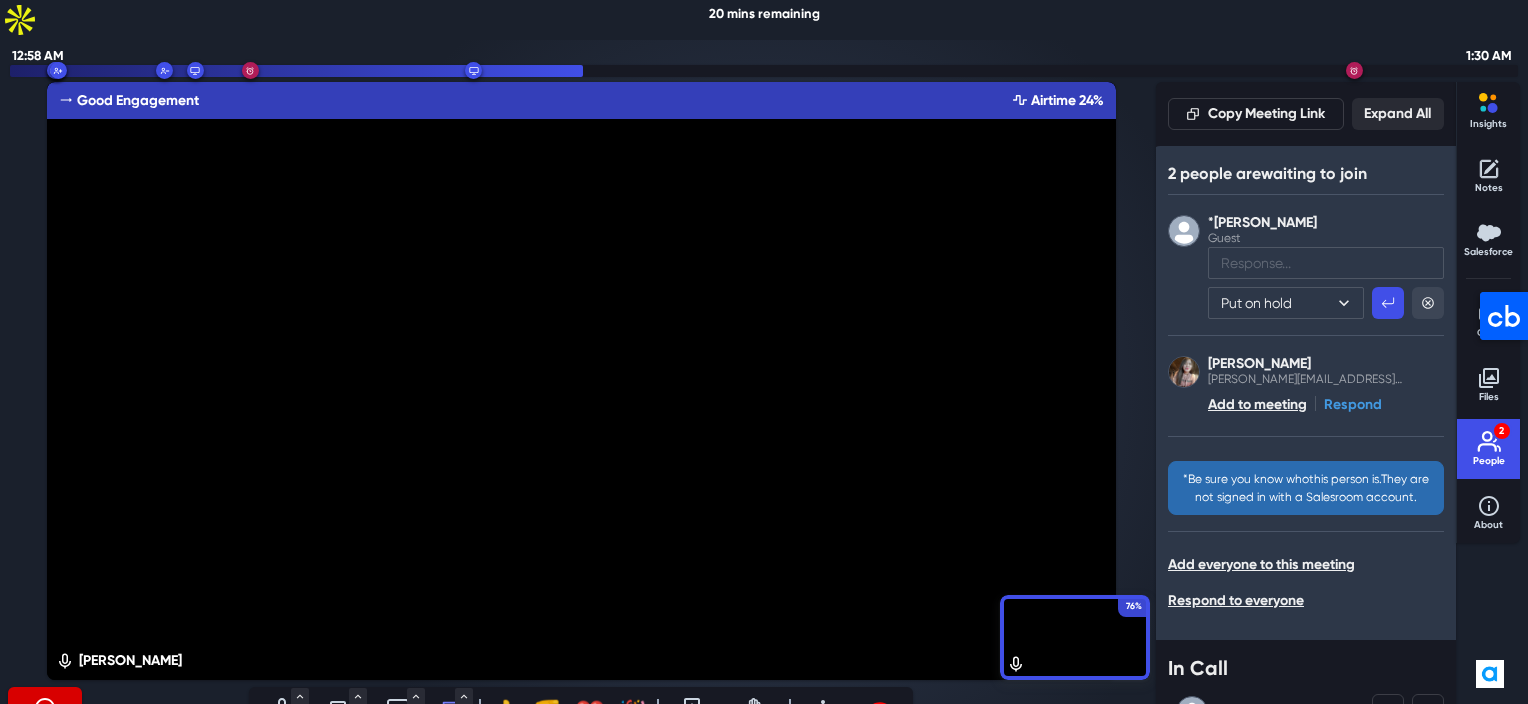 click on "Respond" at bounding box center [1353, 404] 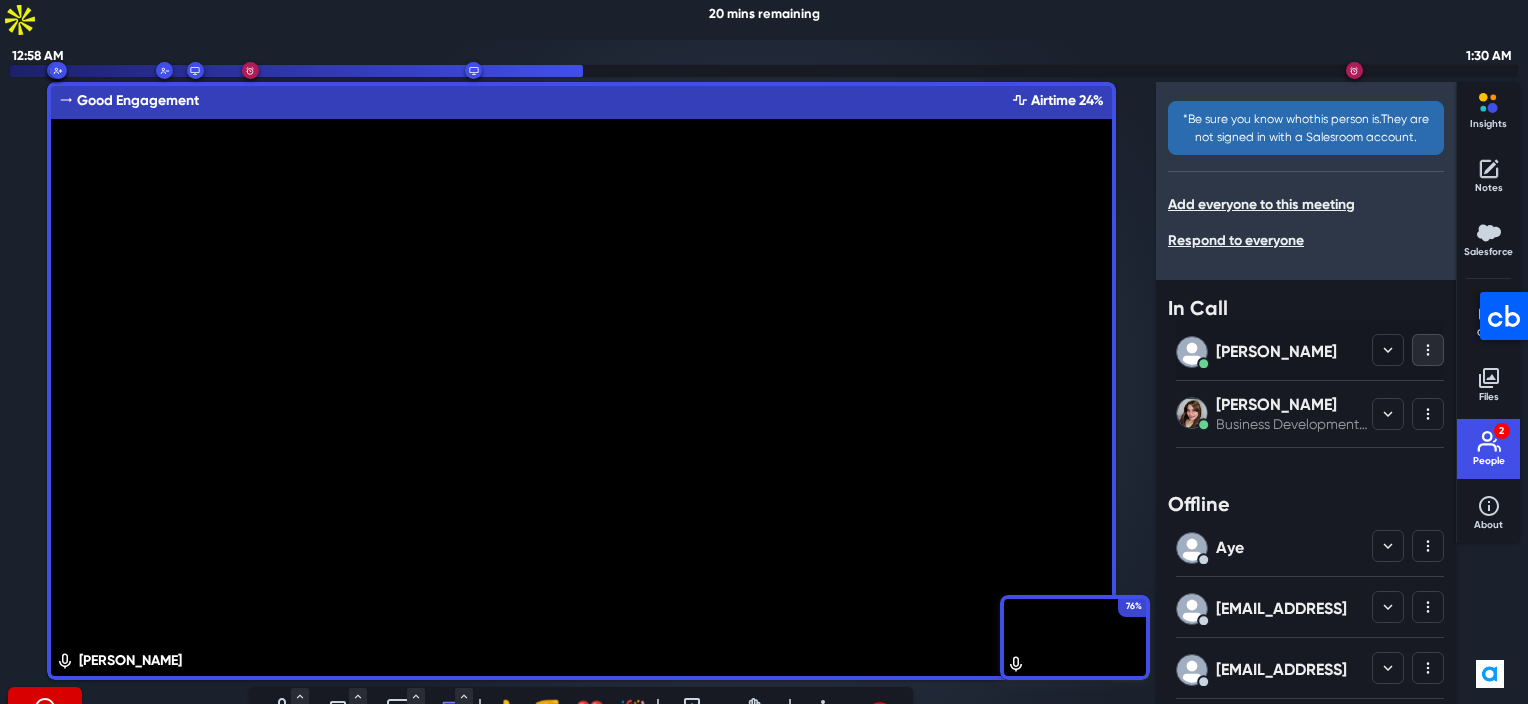 scroll, scrollTop: 300, scrollLeft: 0, axis: vertical 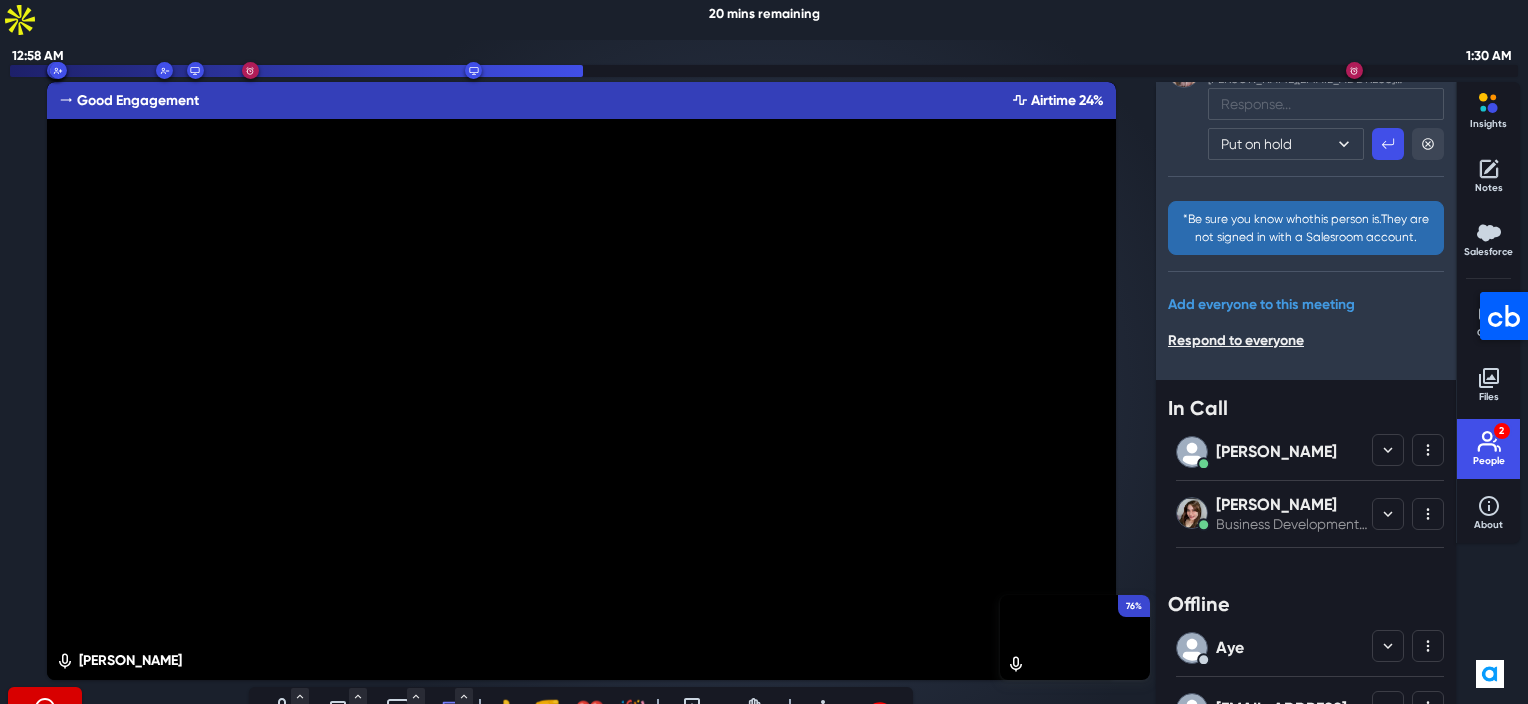 click on "Add everyone to this meeting" at bounding box center (1261, 304) 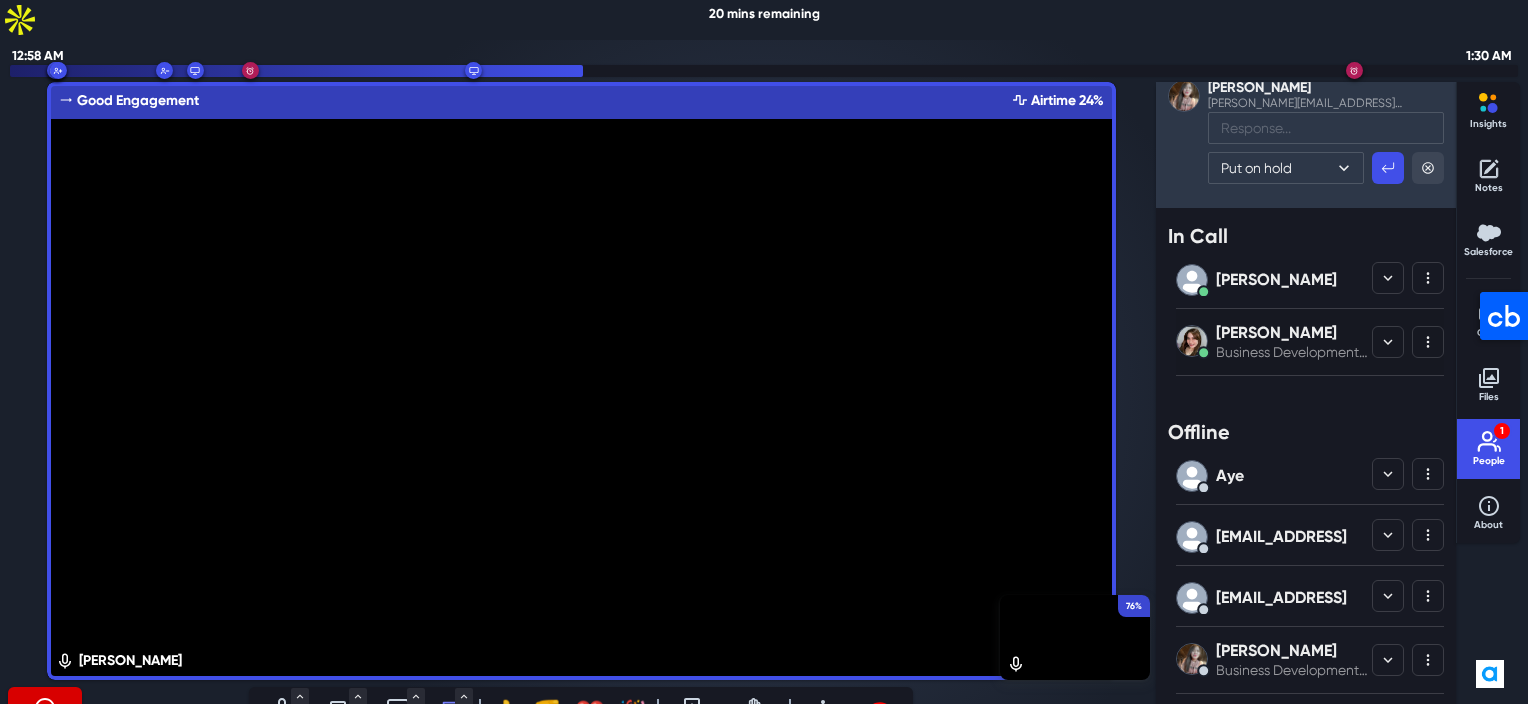 scroll, scrollTop: 0, scrollLeft: 0, axis: both 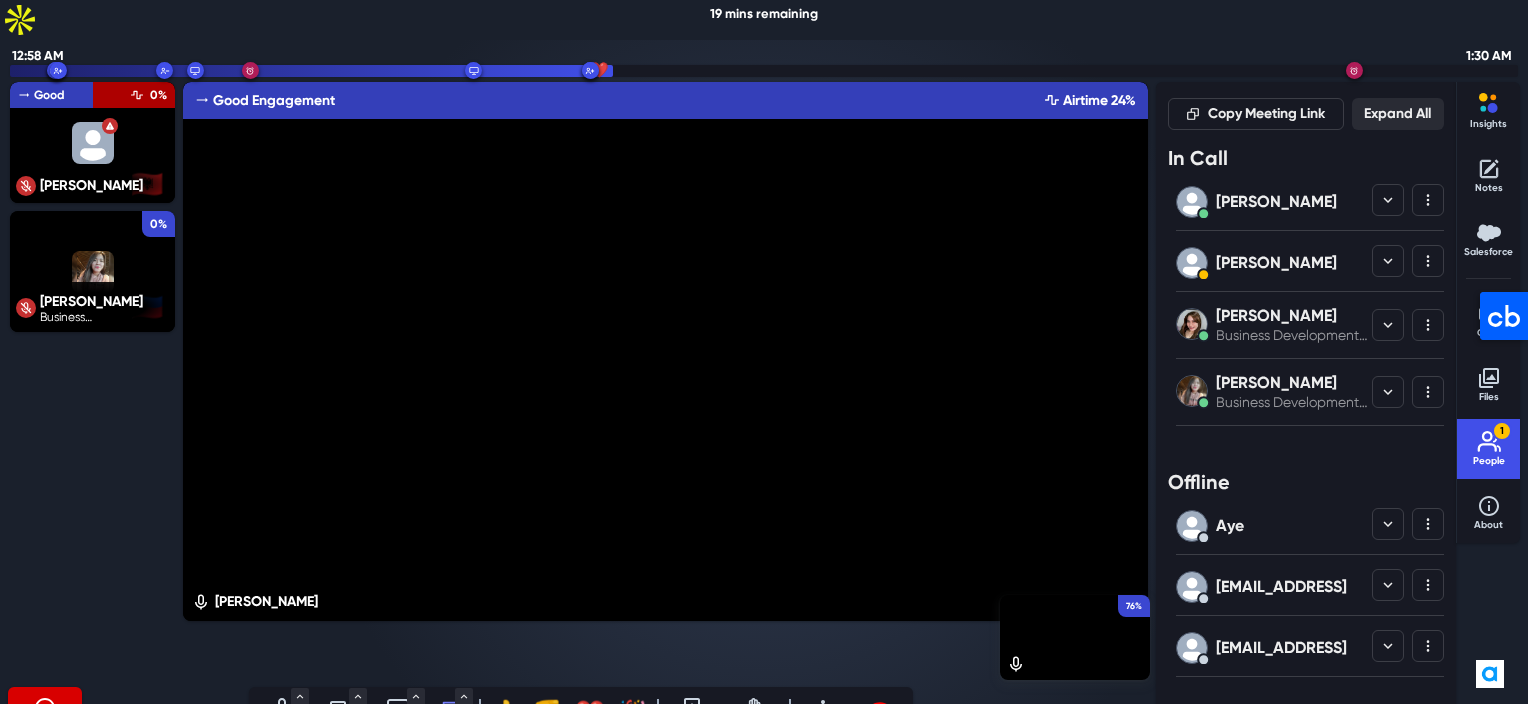 click 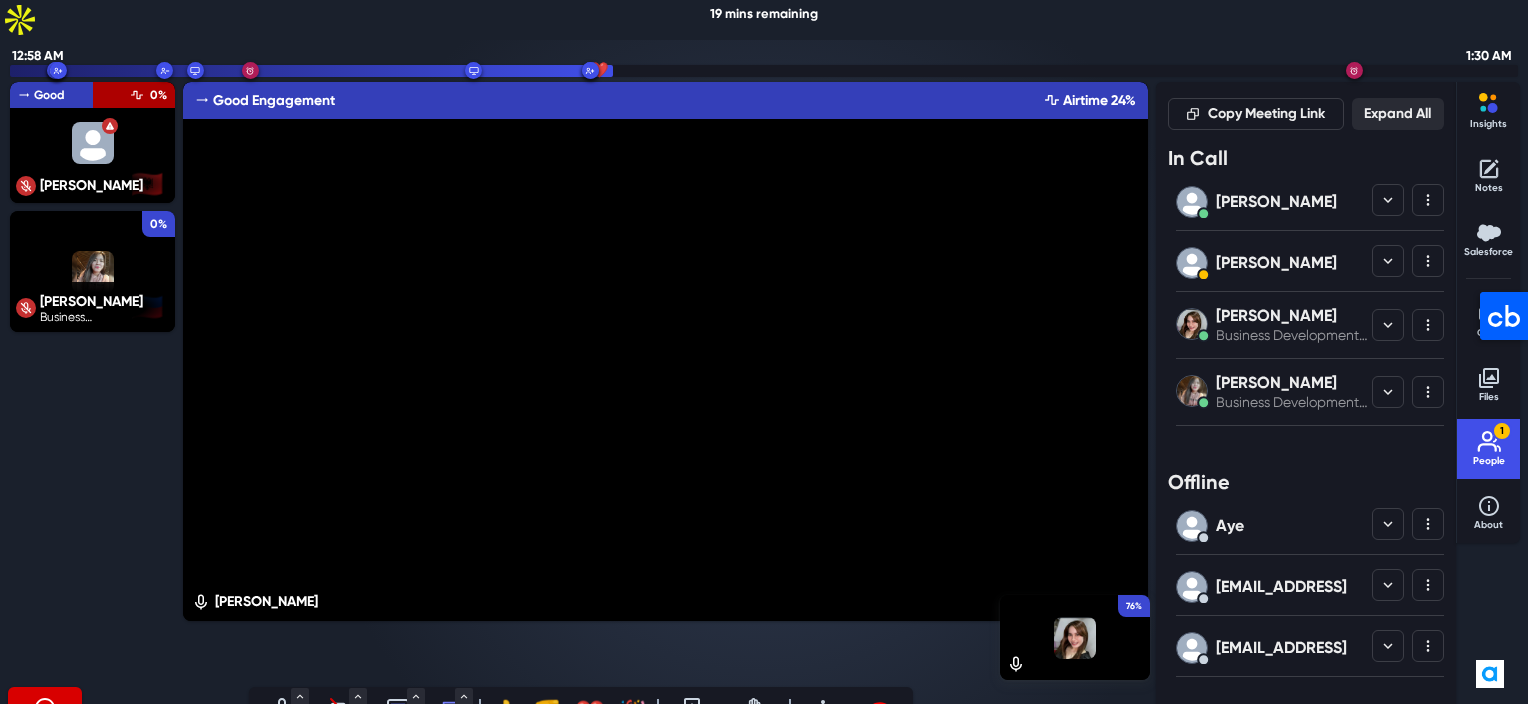 click 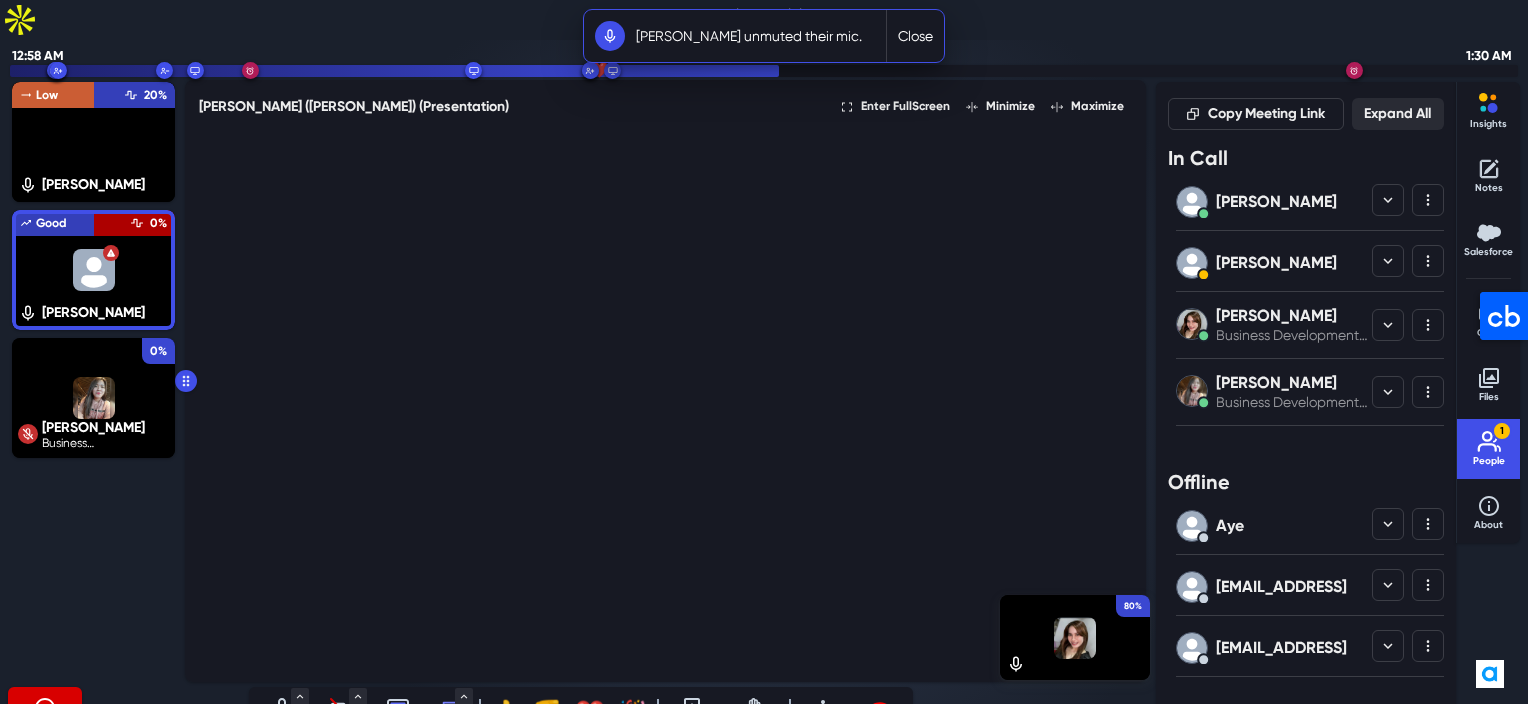 click on "80% [PERSON_NAME] Low   Engagement Airtime   20% [PERSON_NAME] Camera access not granted Good   Engagement Airtime   0% [PERSON_NAME] Business Development Representative   0%" at bounding box center (93, 381) 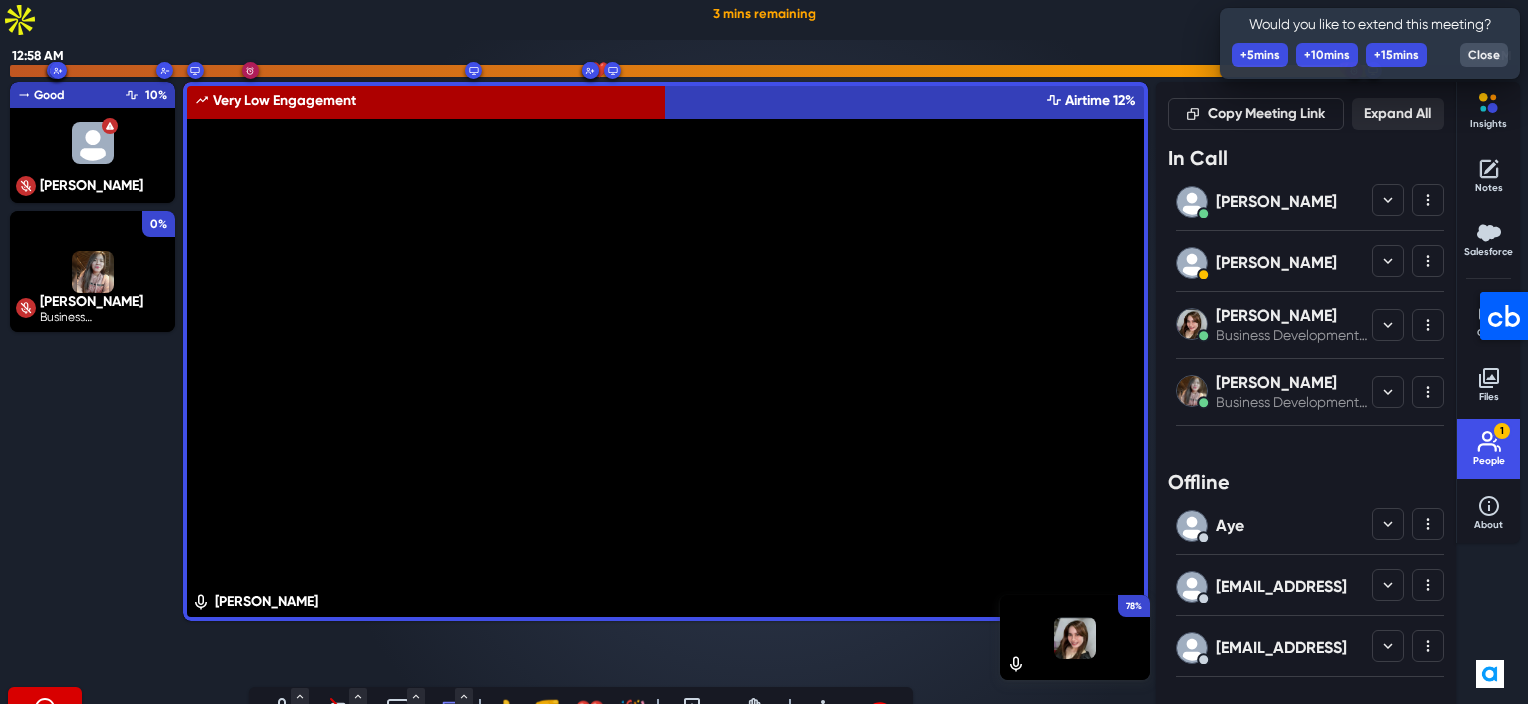 click 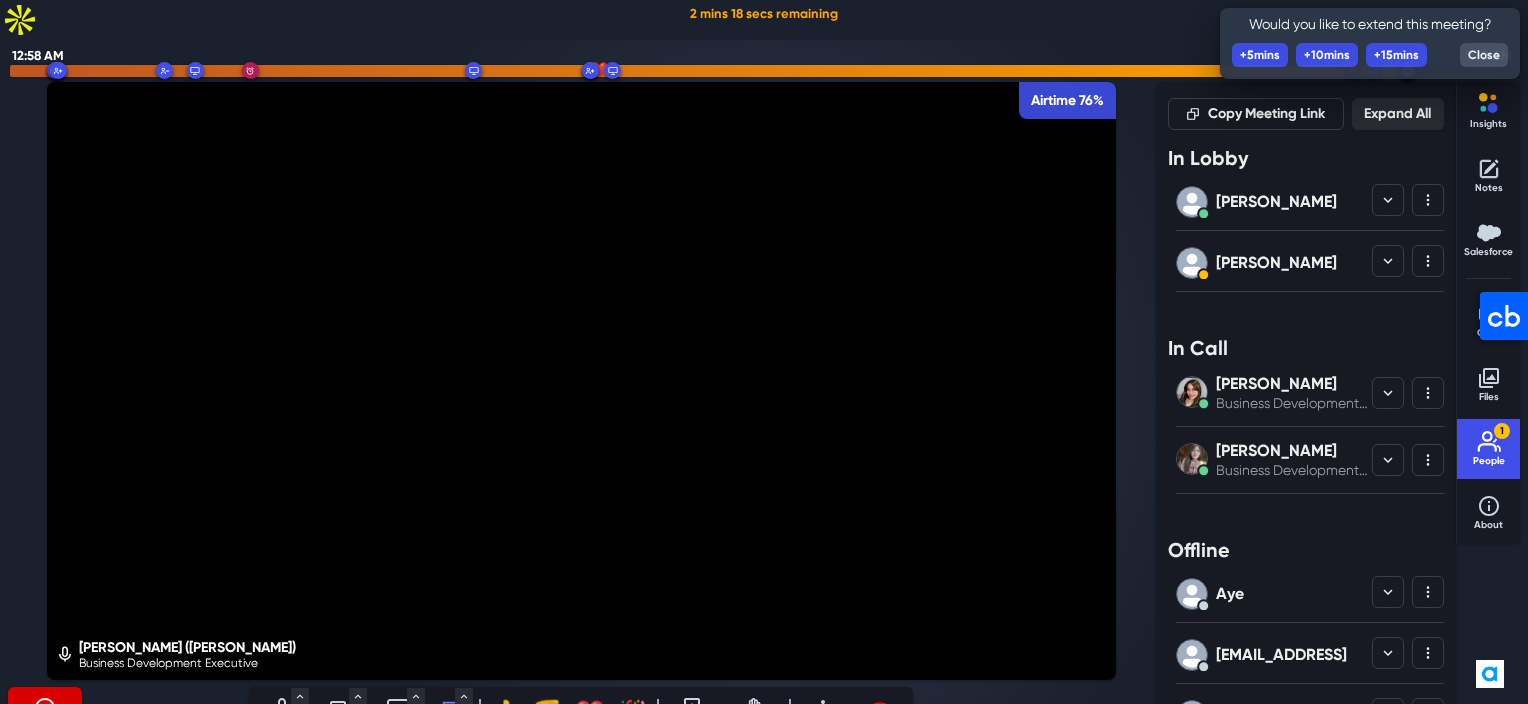 click 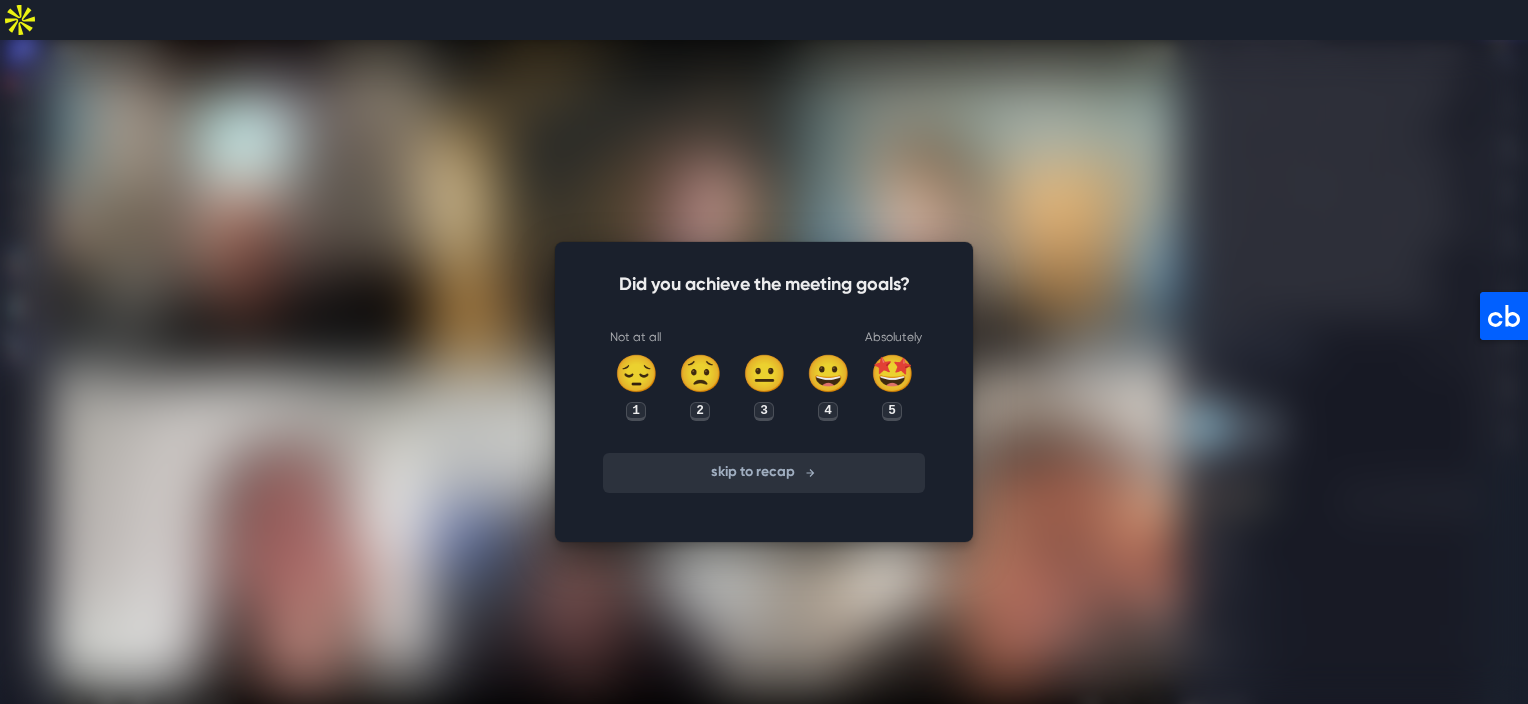 click on "skip to recap" at bounding box center (764, 473) 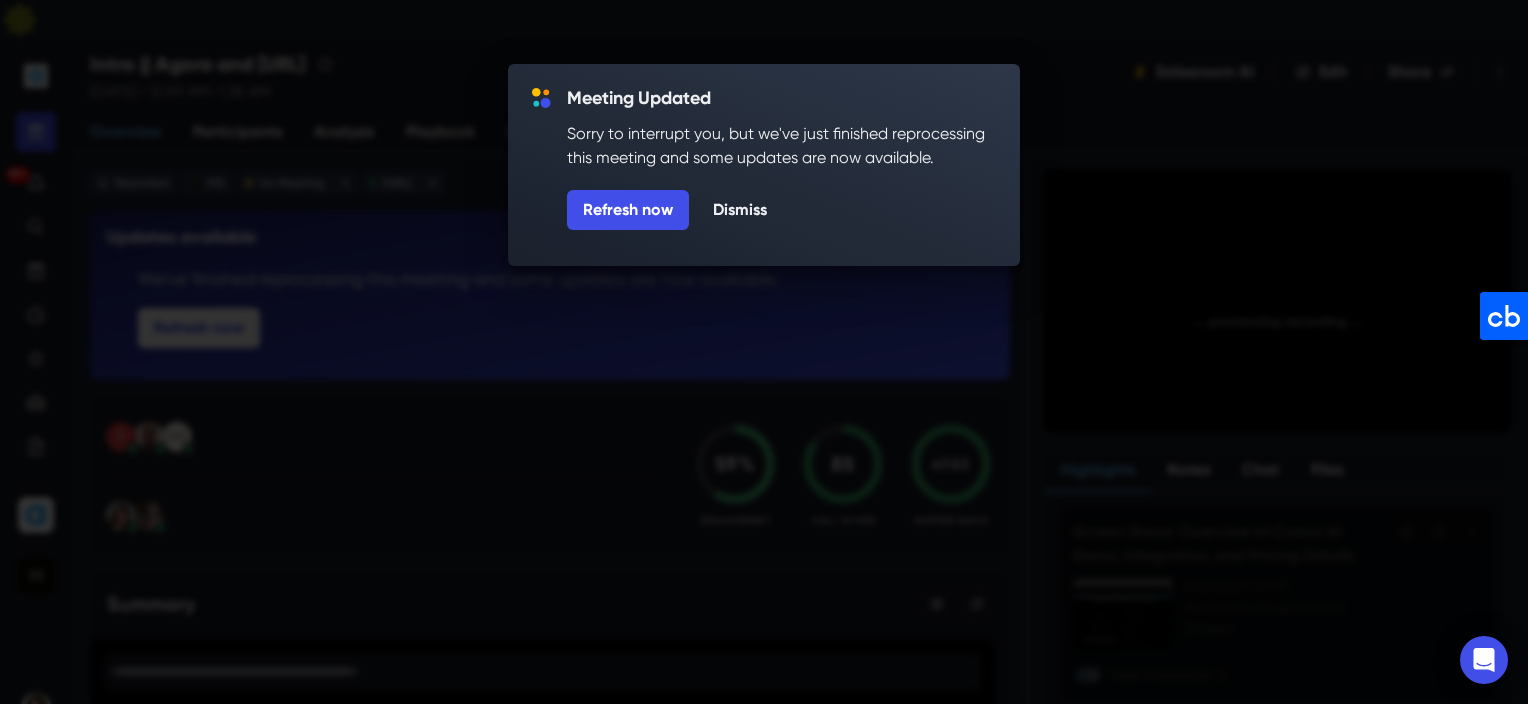 click on "Meeting Updated Sorry to interrupt you, but we've just finished reprocessing this meeting and some updates are now available. Refresh now Dismiss" at bounding box center [764, 352] 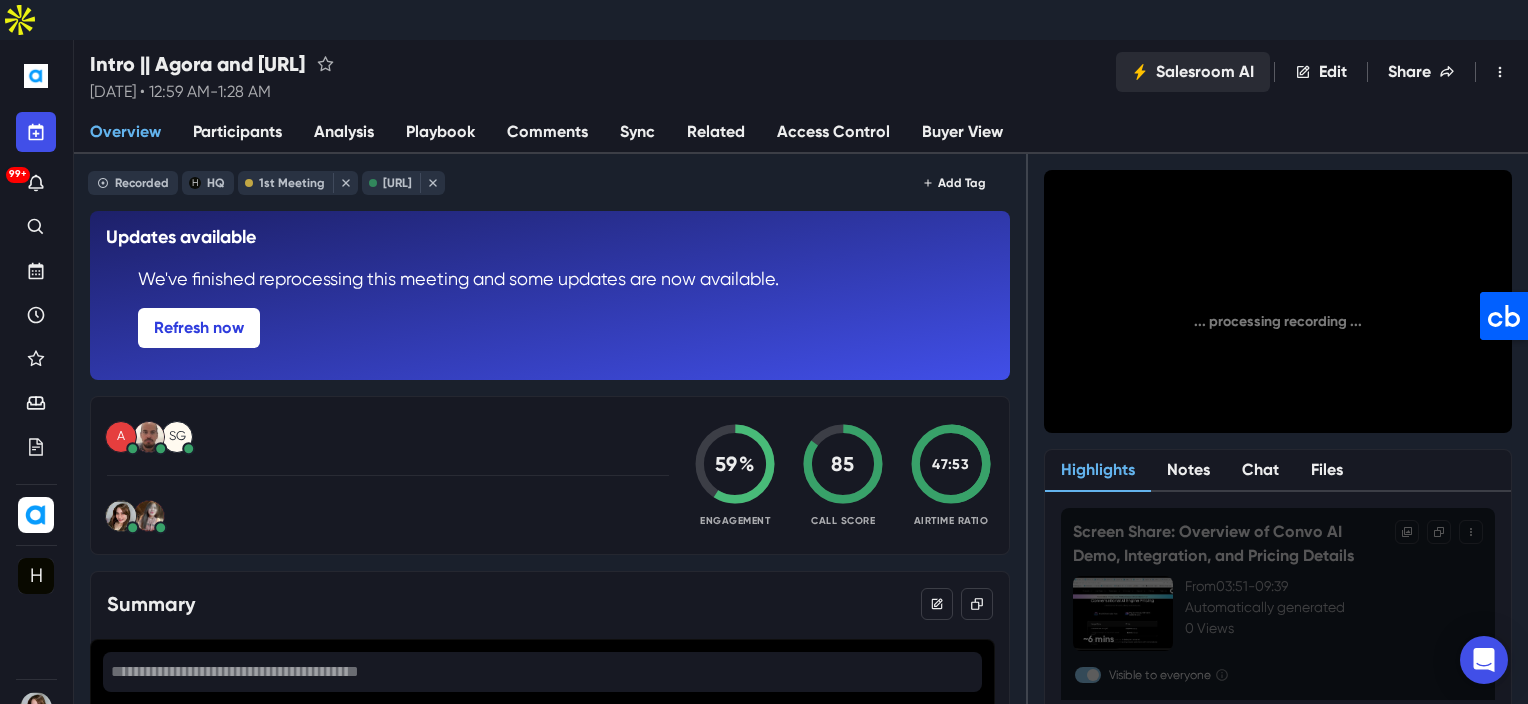 click on "Salesroom AI" at bounding box center (1193, 72) 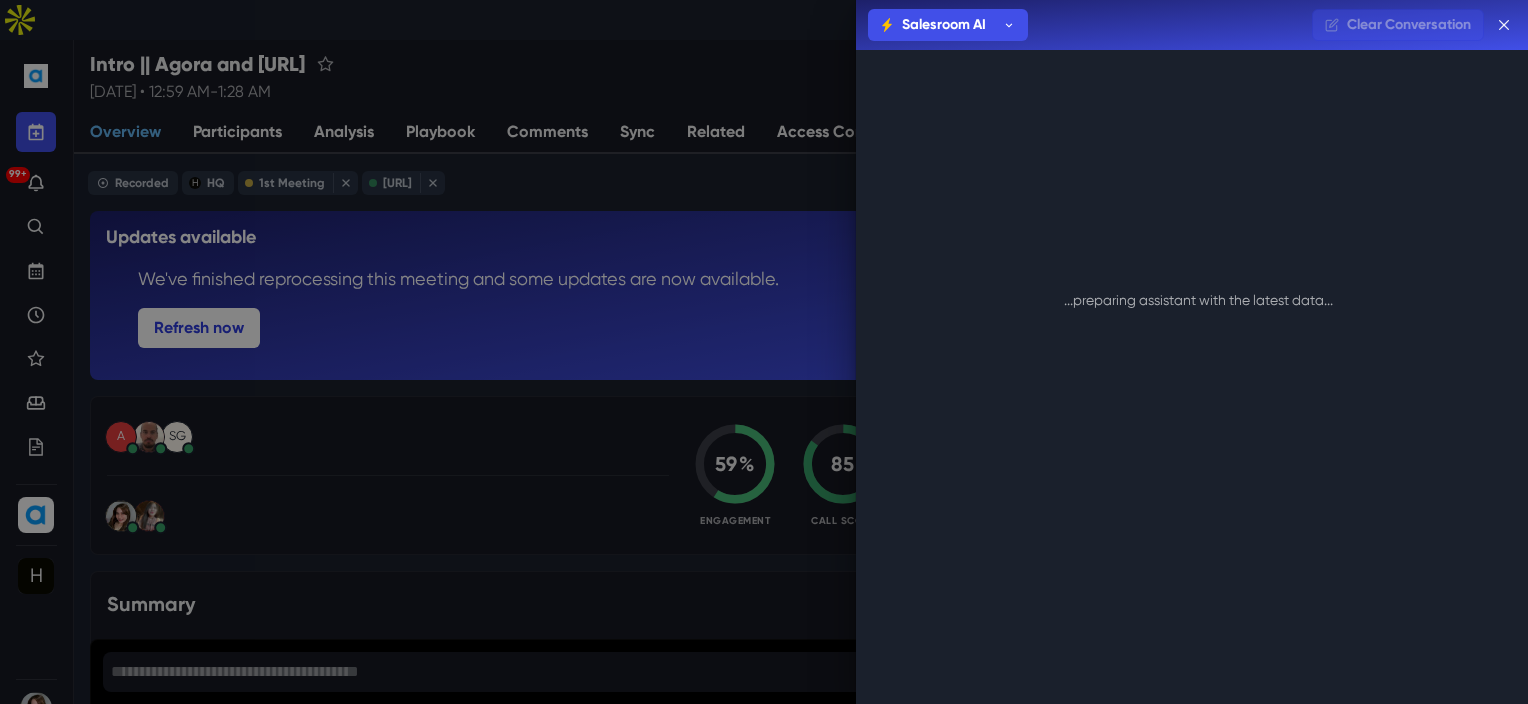 click on "Salesroom AI Salesroom AI [PERSON_NAME] [PERSON_NAME] Clear Conversation Loading... ...preparing assistant with the latest data..." at bounding box center [764, 352] 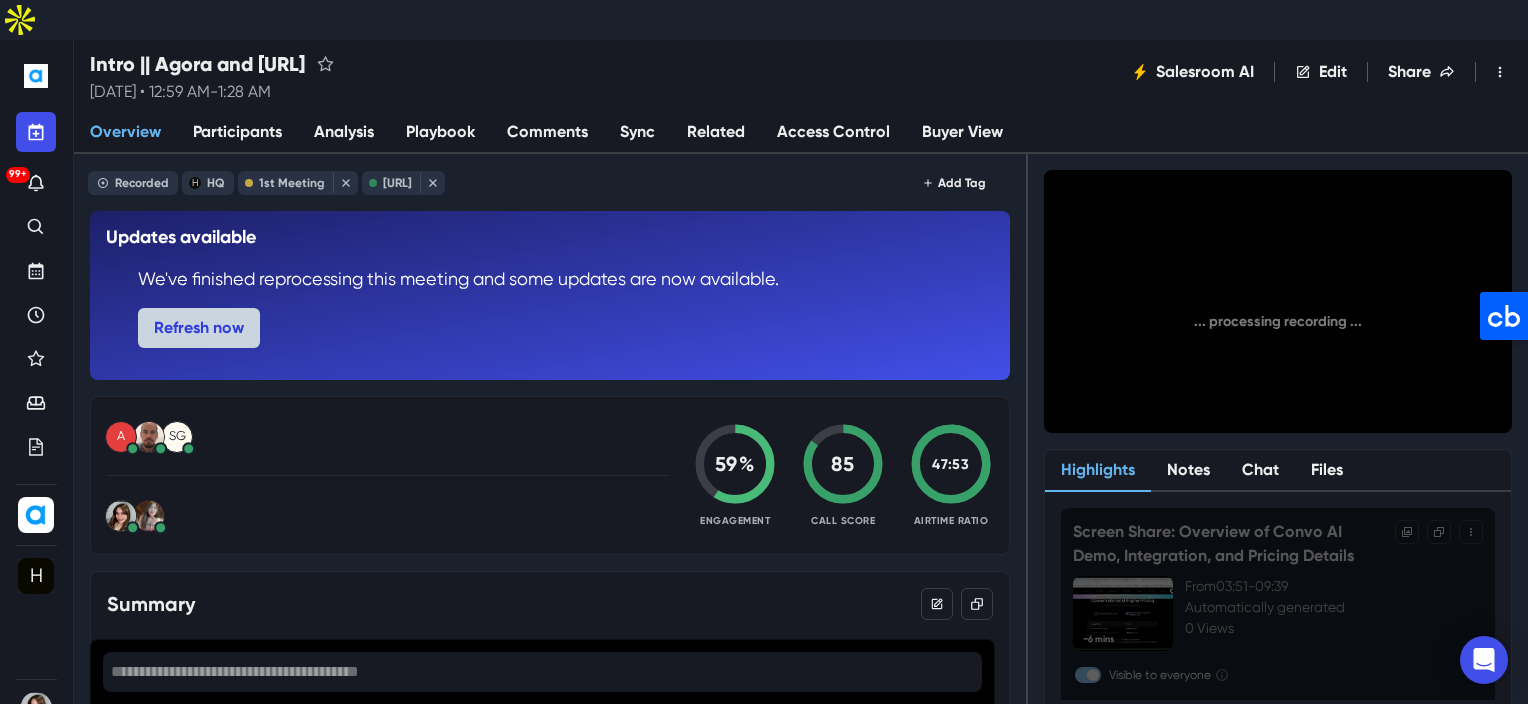 click on "Refresh now" at bounding box center [199, 328] 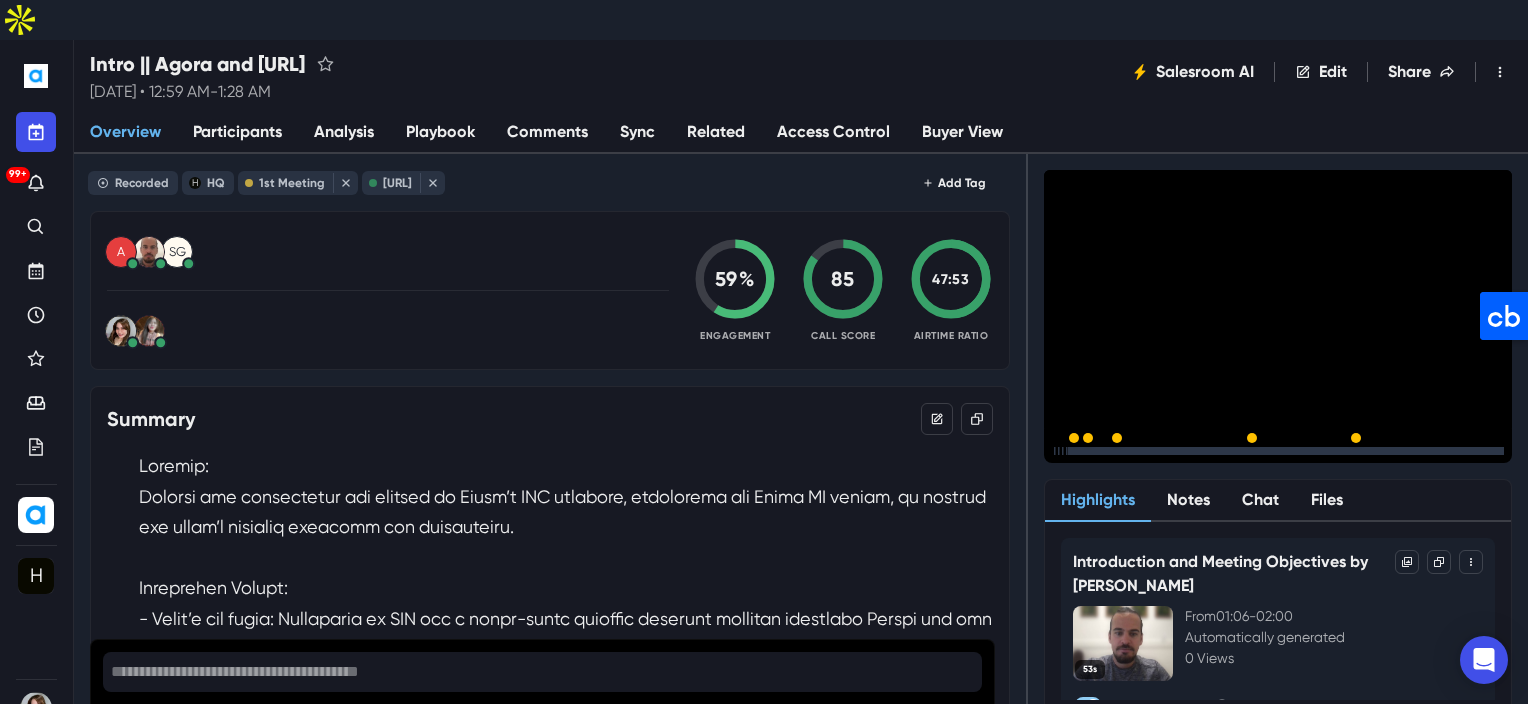 click on "Highlights Notes Chat Files" at bounding box center [1278, 501] 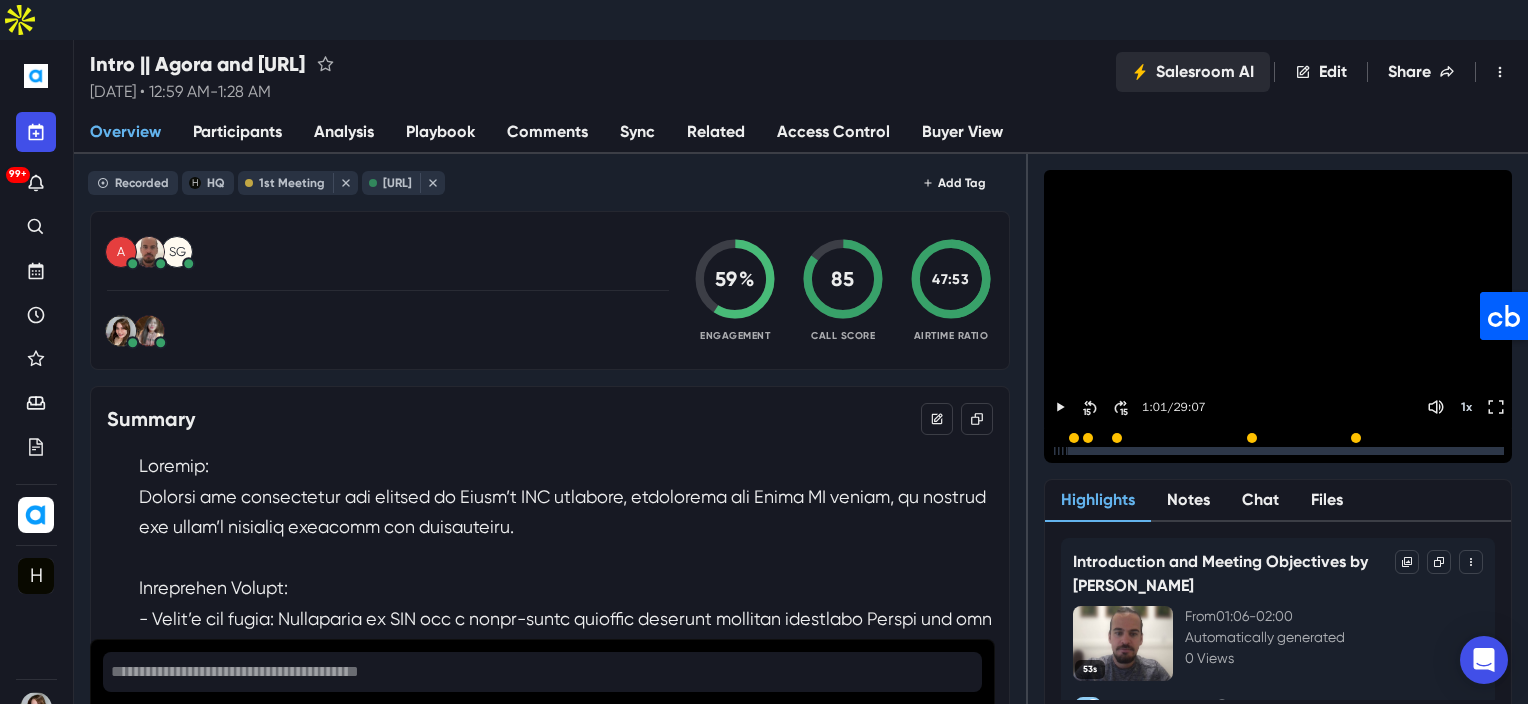 click on "Salesroom AI" at bounding box center [1193, 72] 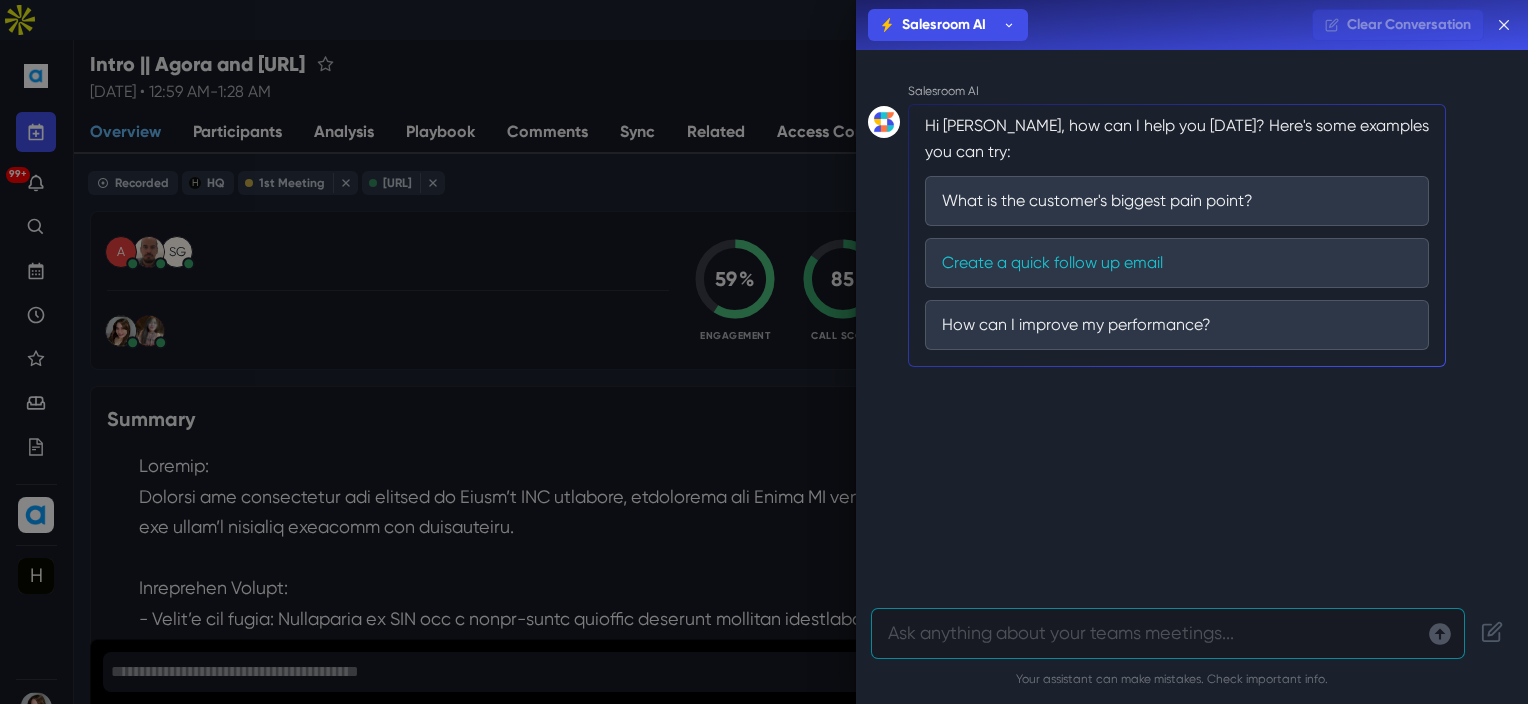 click on "Create a quick follow up email" at bounding box center [1177, 263] 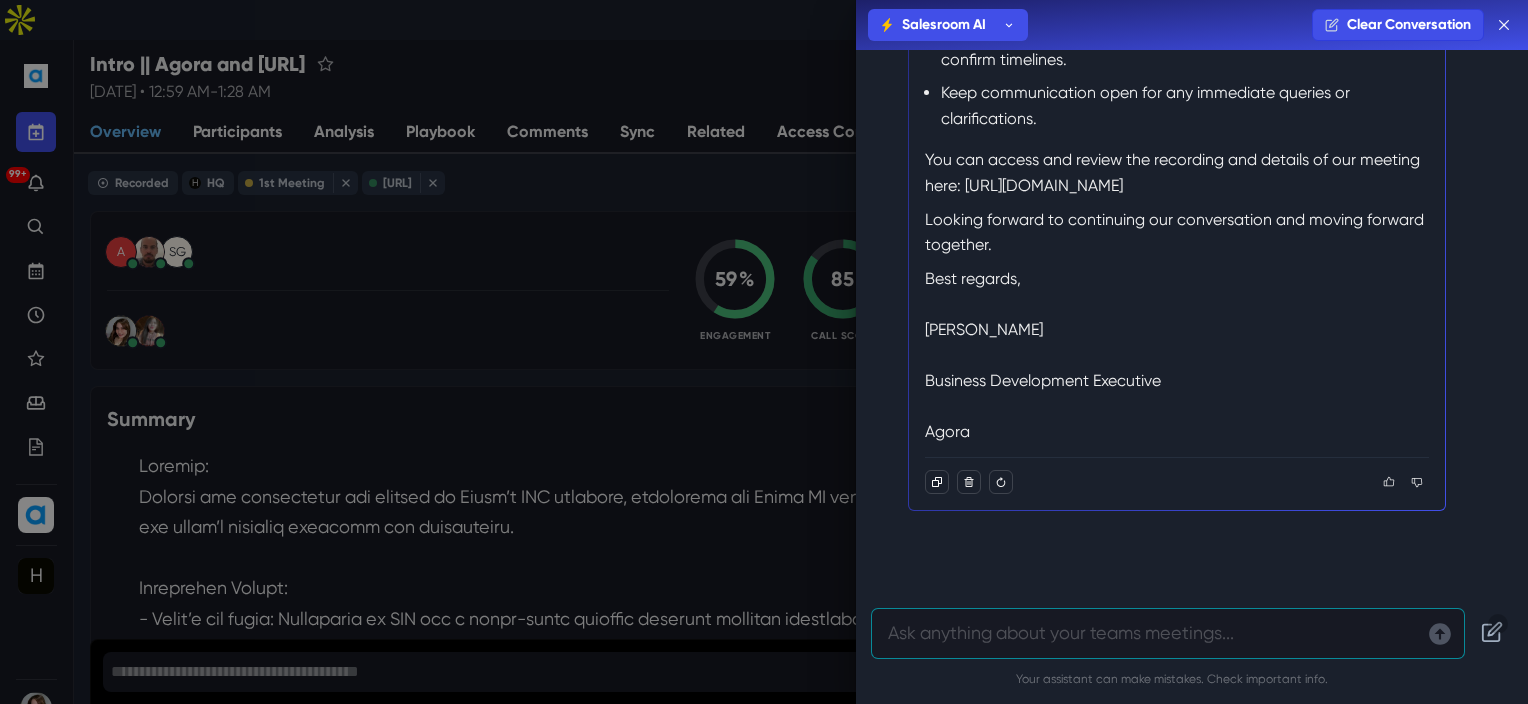 scroll, scrollTop: 1332, scrollLeft: 0, axis: vertical 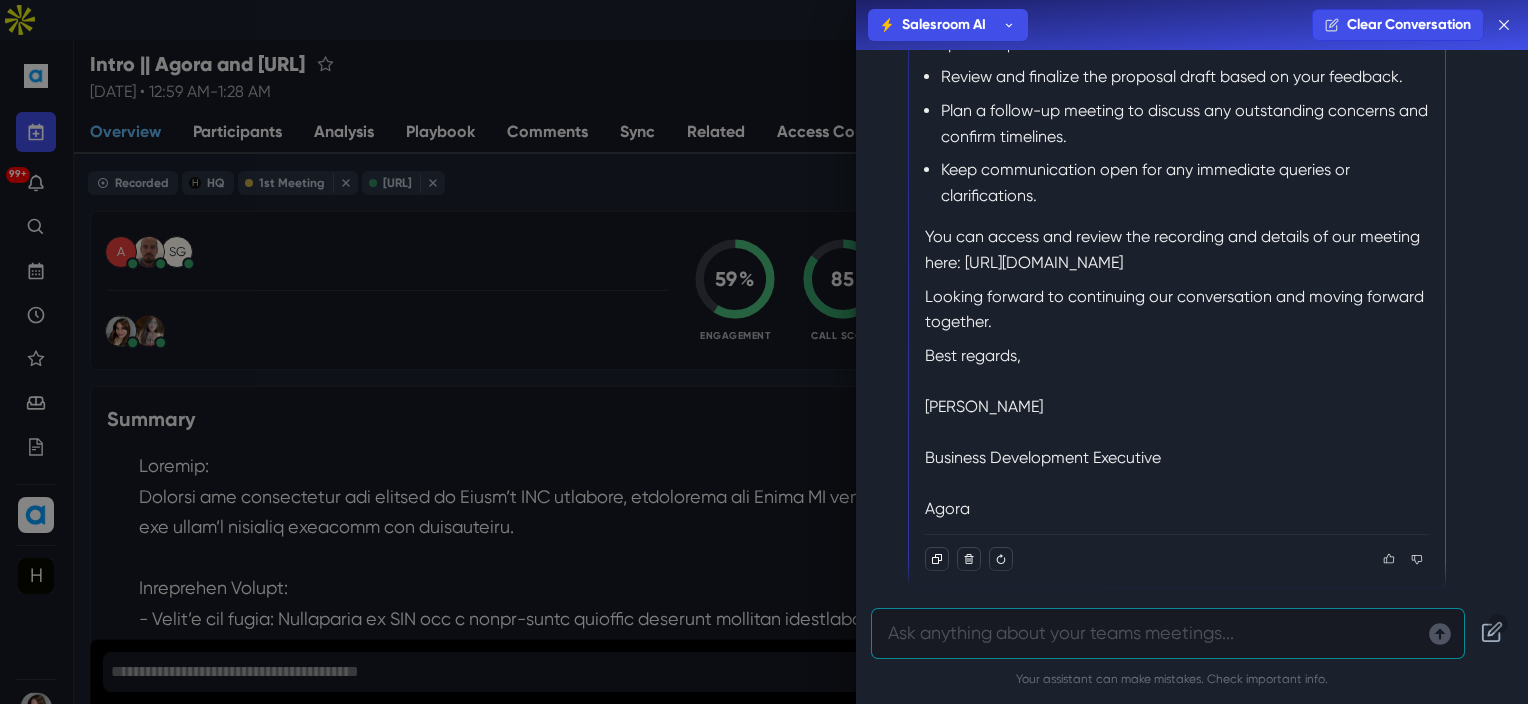 click on "Looking forward to continuing our conversation and moving forward together." at bounding box center (1177, 309) 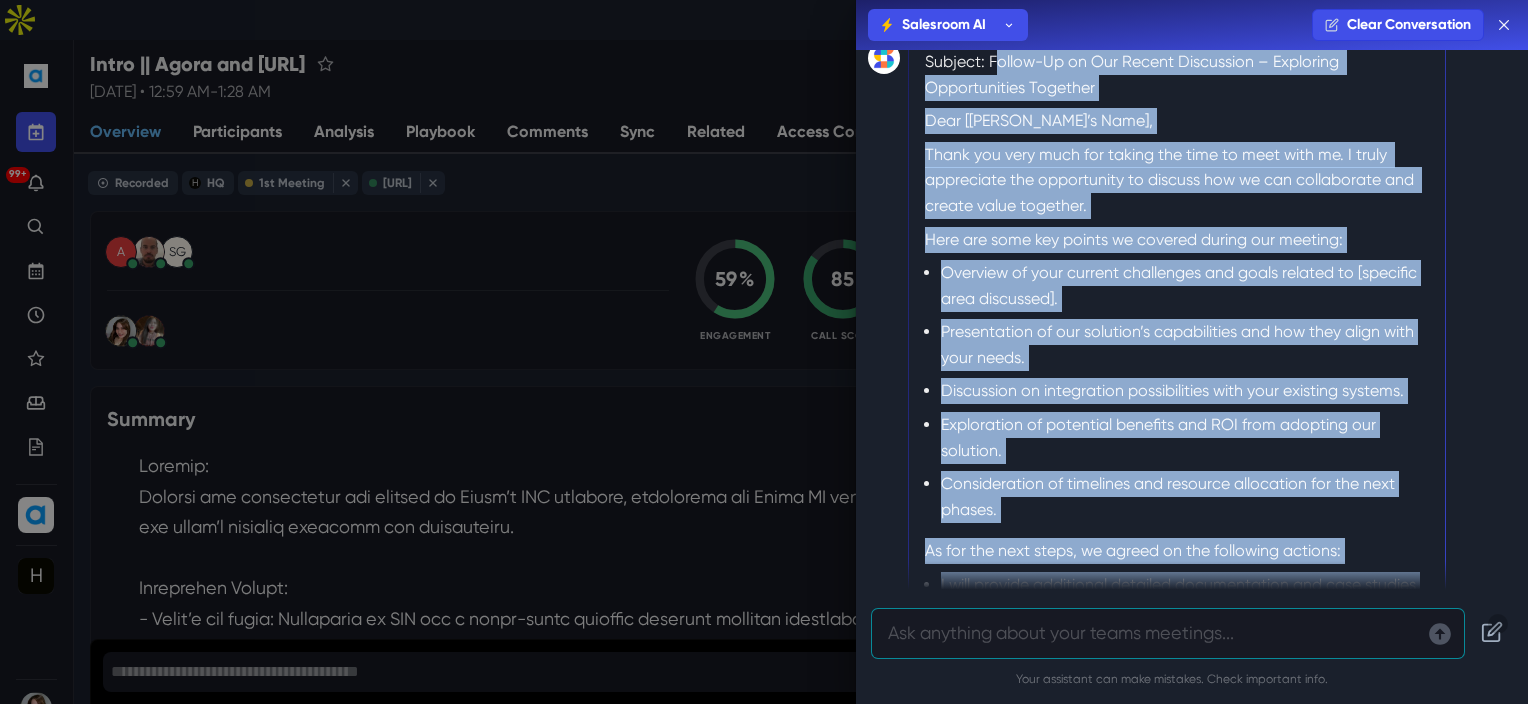 scroll, scrollTop: 683, scrollLeft: 0, axis: vertical 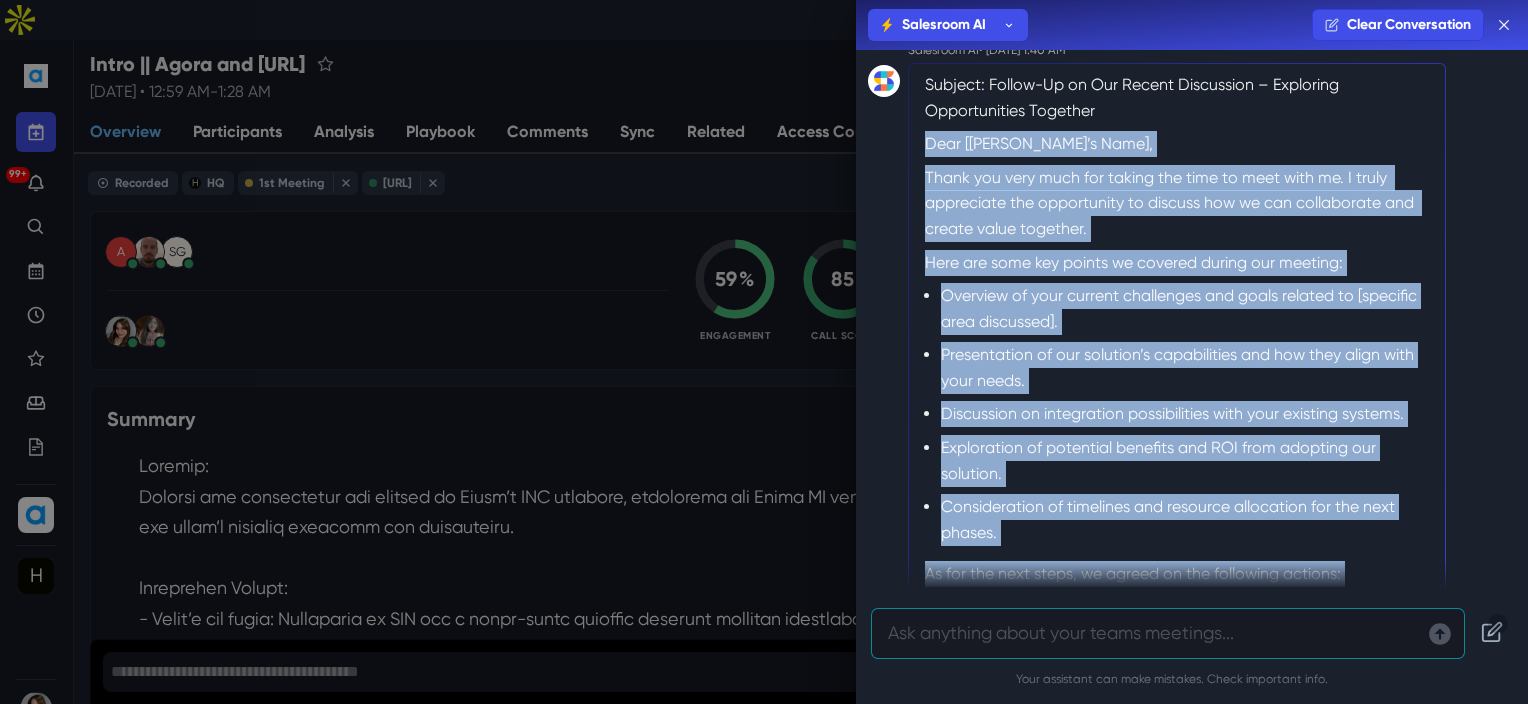 drag, startPoint x: 1084, startPoint y: 340, endPoint x: 911, endPoint y: 137, distance: 266.71707 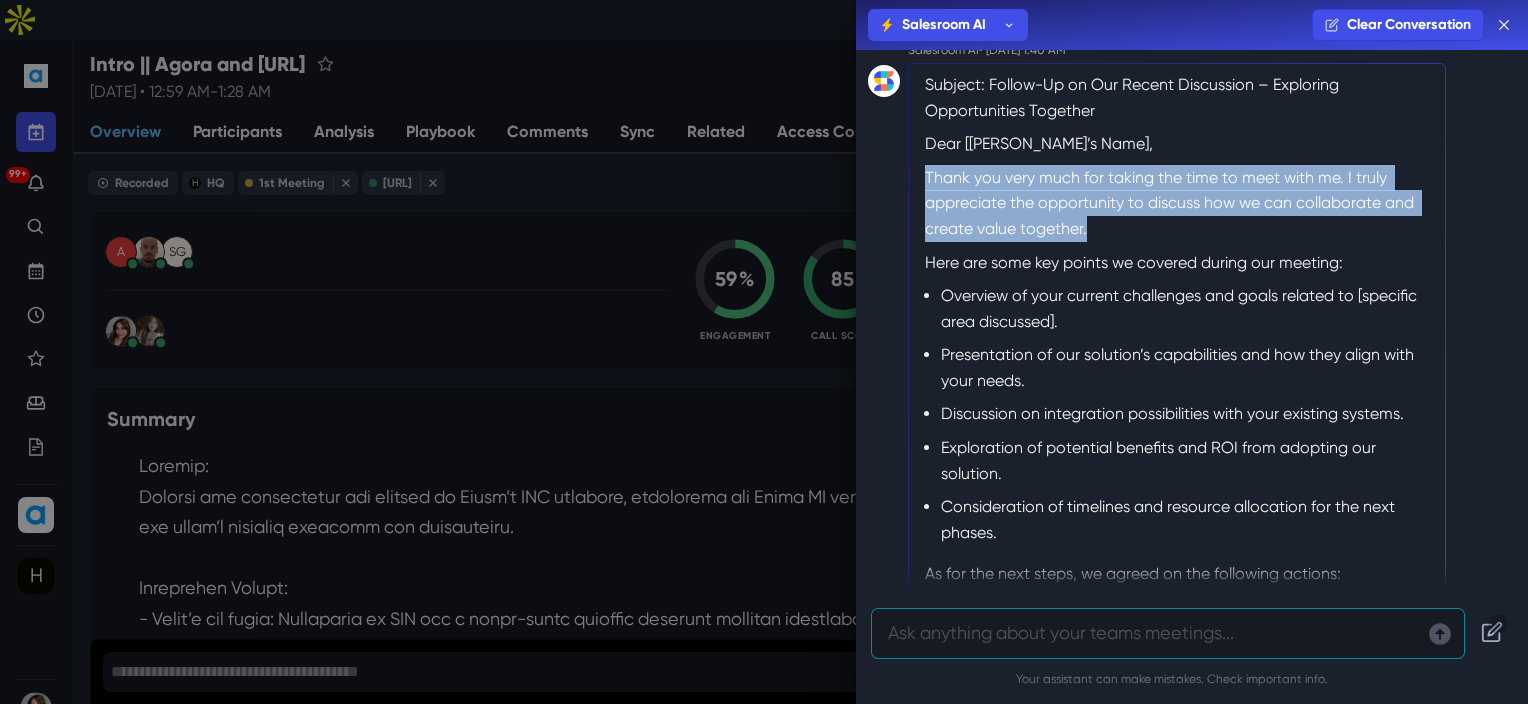 drag, startPoint x: 1146, startPoint y: 216, endPoint x: 924, endPoint y: 175, distance: 225.75429 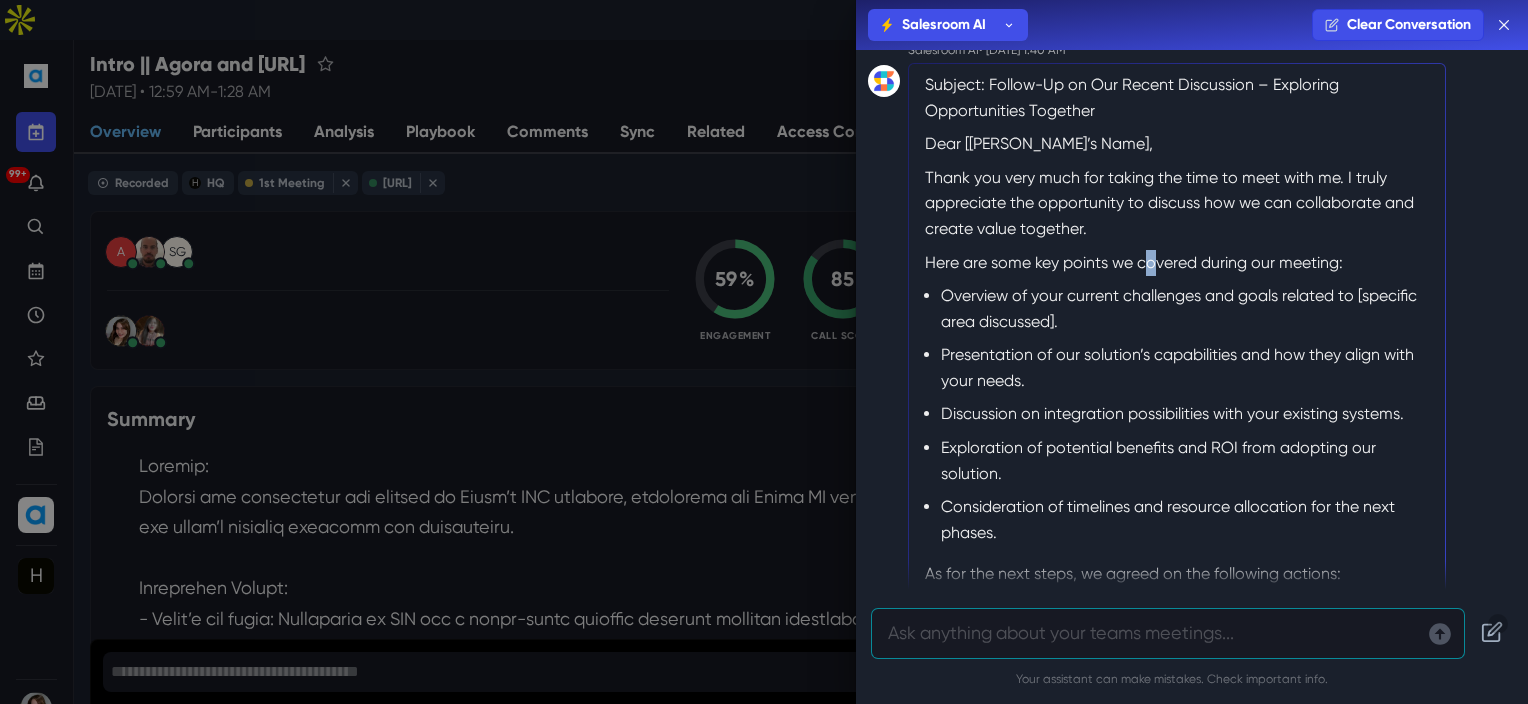 drag, startPoint x: 924, startPoint y: 175, endPoint x: 1152, endPoint y: 268, distance: 246.23769 